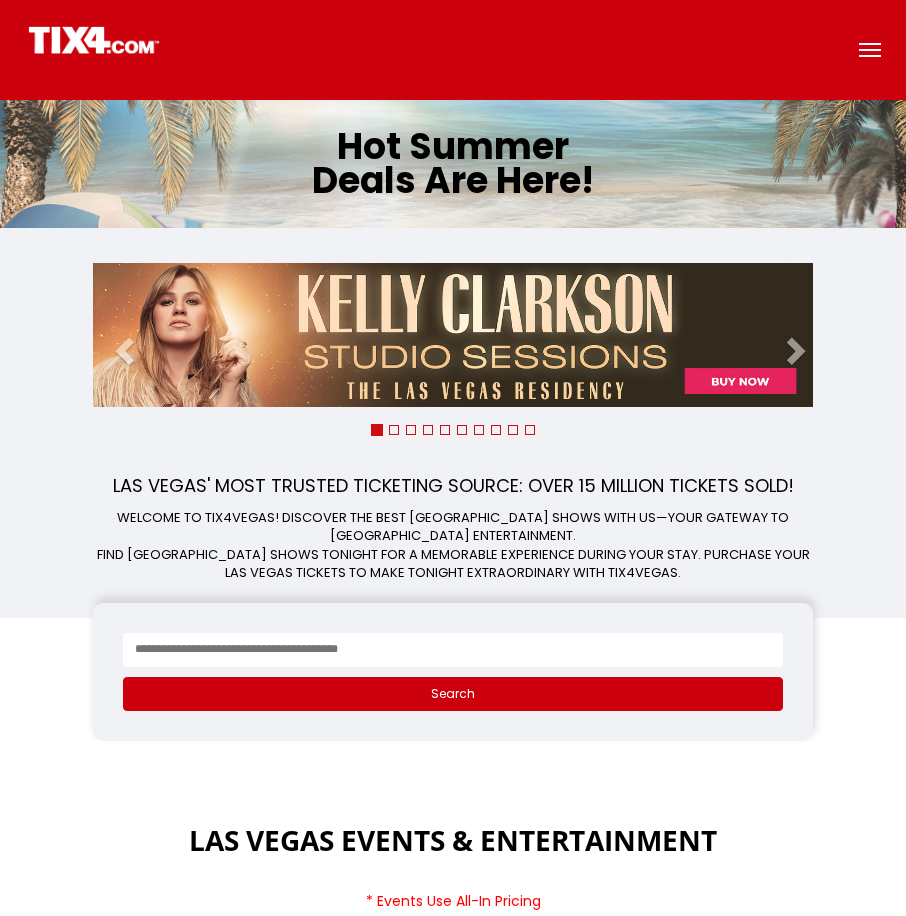 scroll, scrollTop: 0, scrollLeft: 0, axis: both 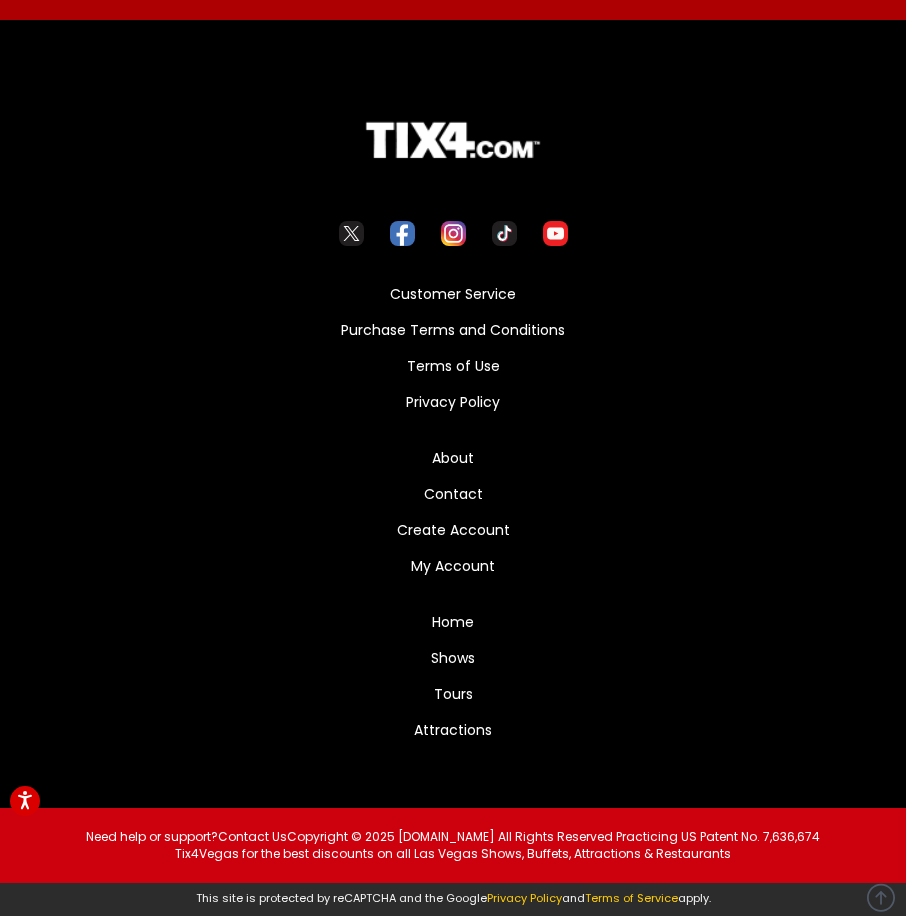 click on "My Account" at bounding box center [453, 566] 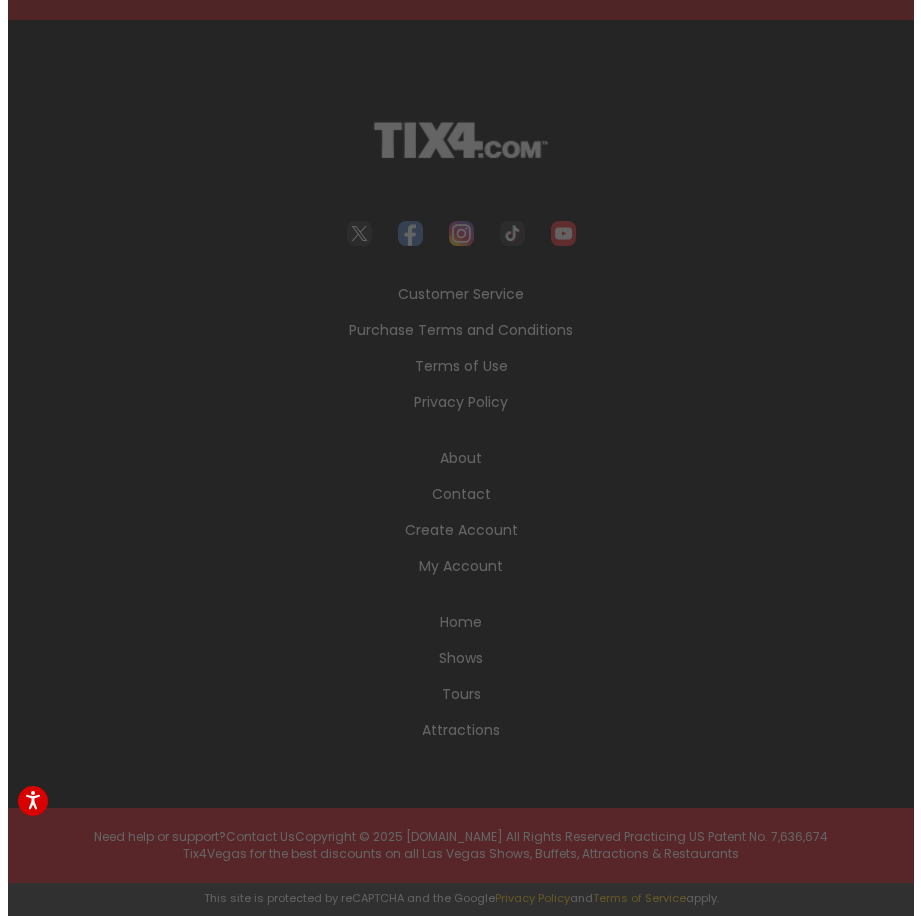 scroll, scrollTop: 0, scrollLeft: 0, axis: both 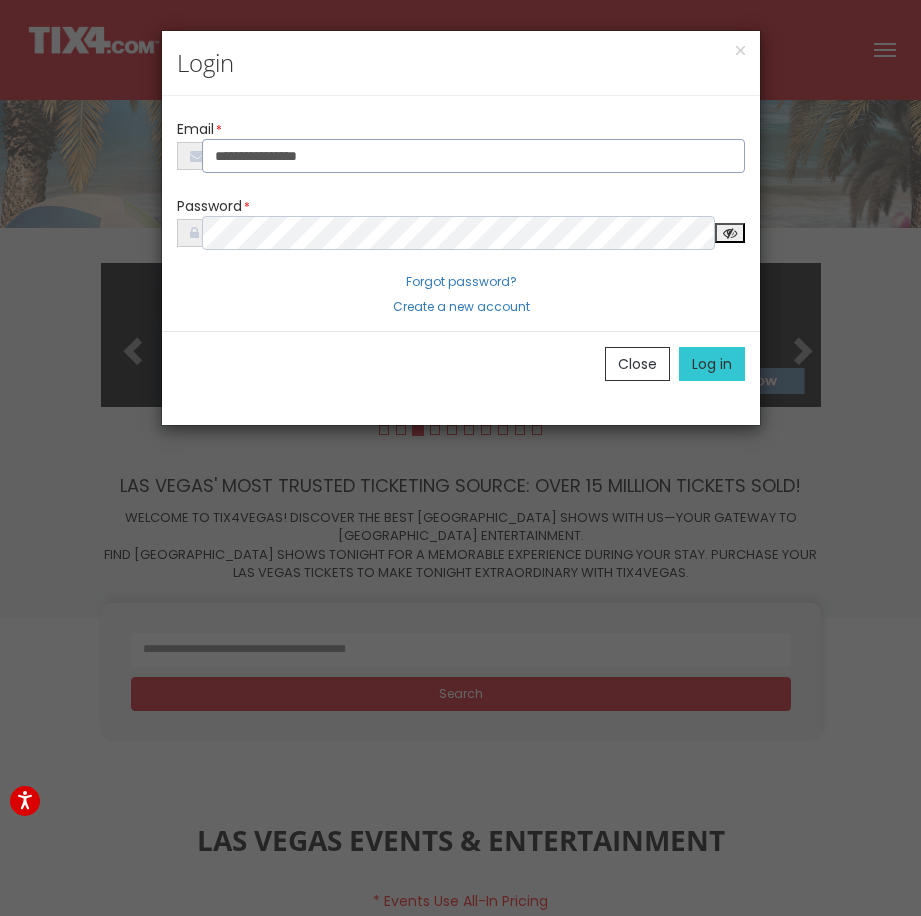 click on "**********" at bounding box center (473, 156) 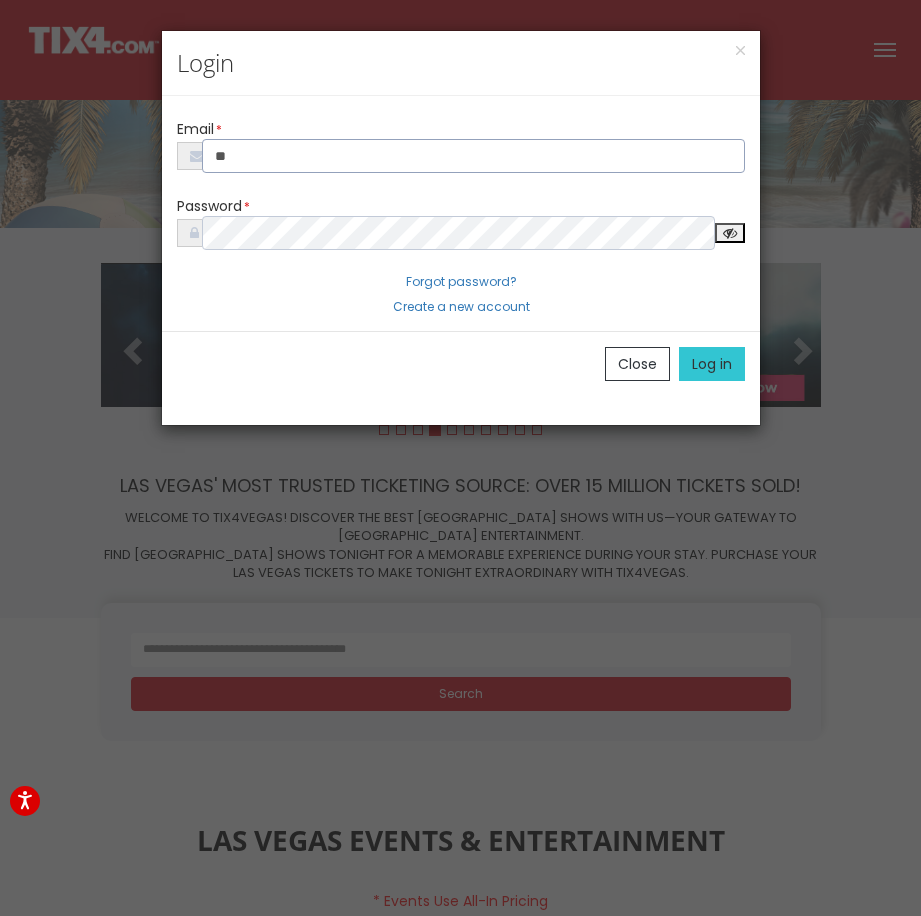 type on "*" 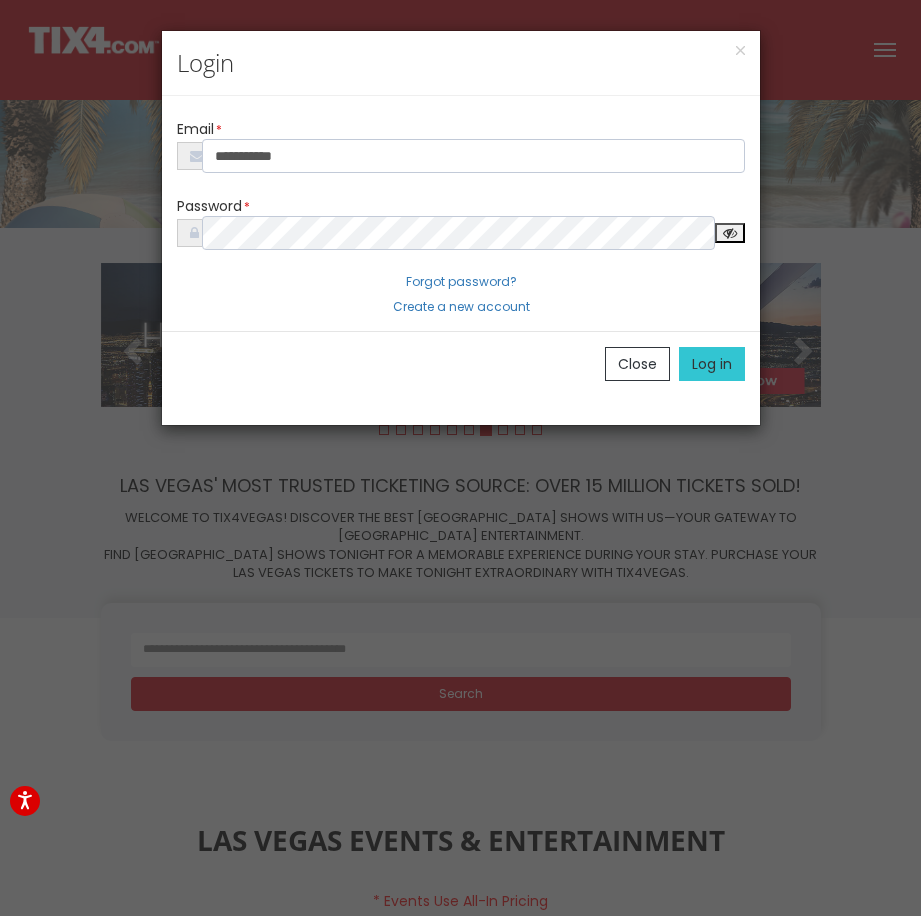 click on "Log in" at bounding box center [712, 364] 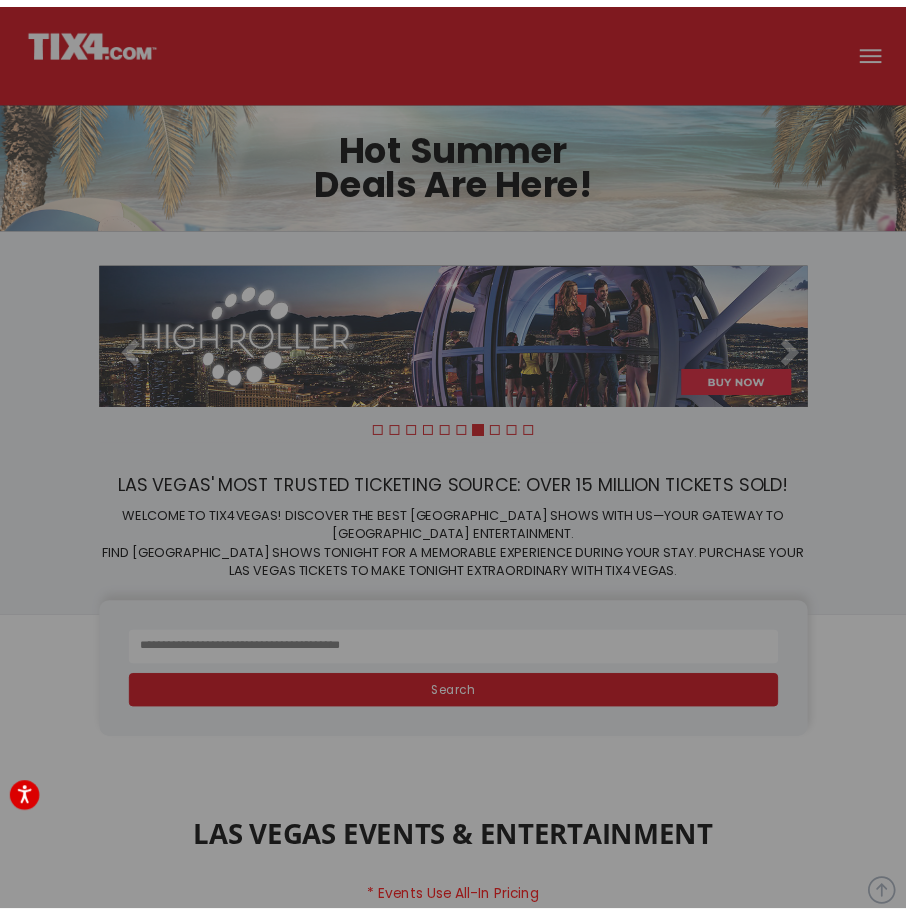 scroll, scrollTop: 15037, scrollLeft: 0, axis: vertical 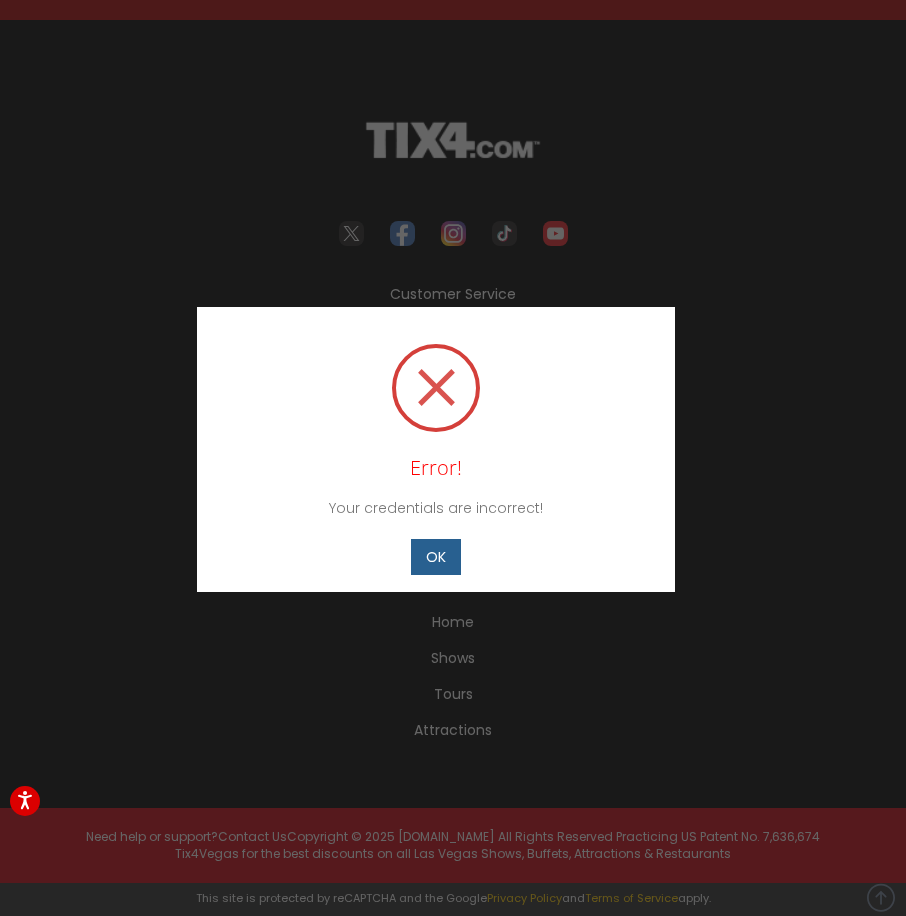click on "OK" at bounding box center [436, 557] 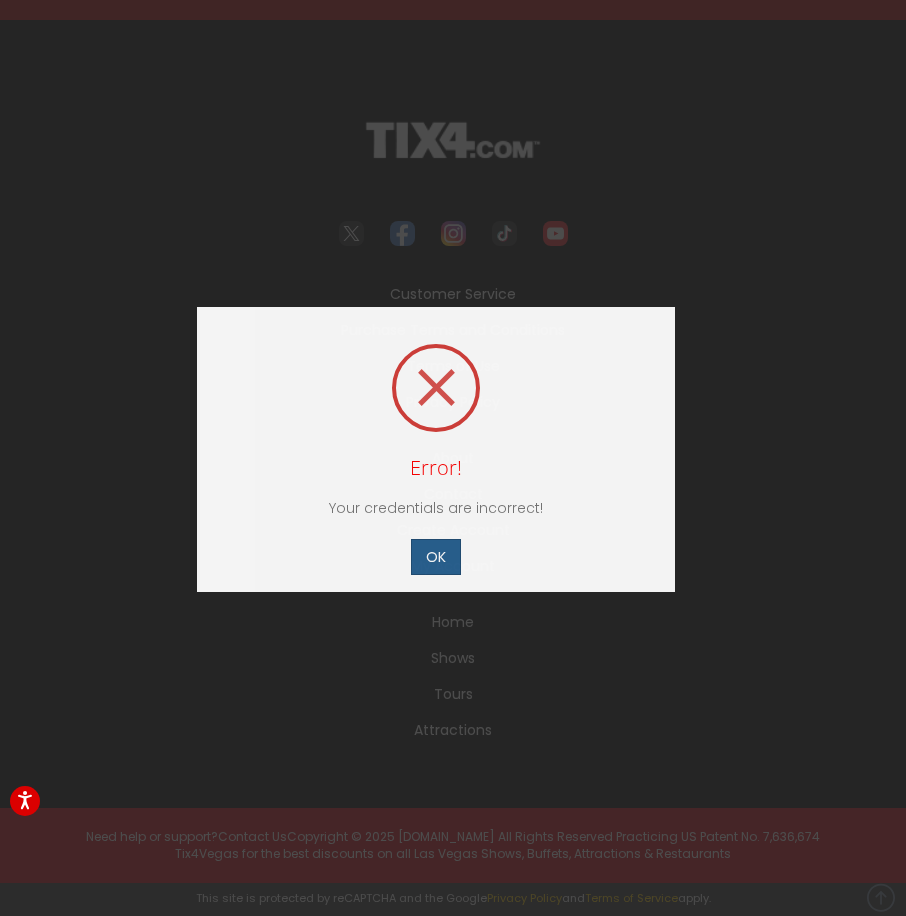 scroll, scrollTop: 15037, scrollLeft: 0, axis: vertical 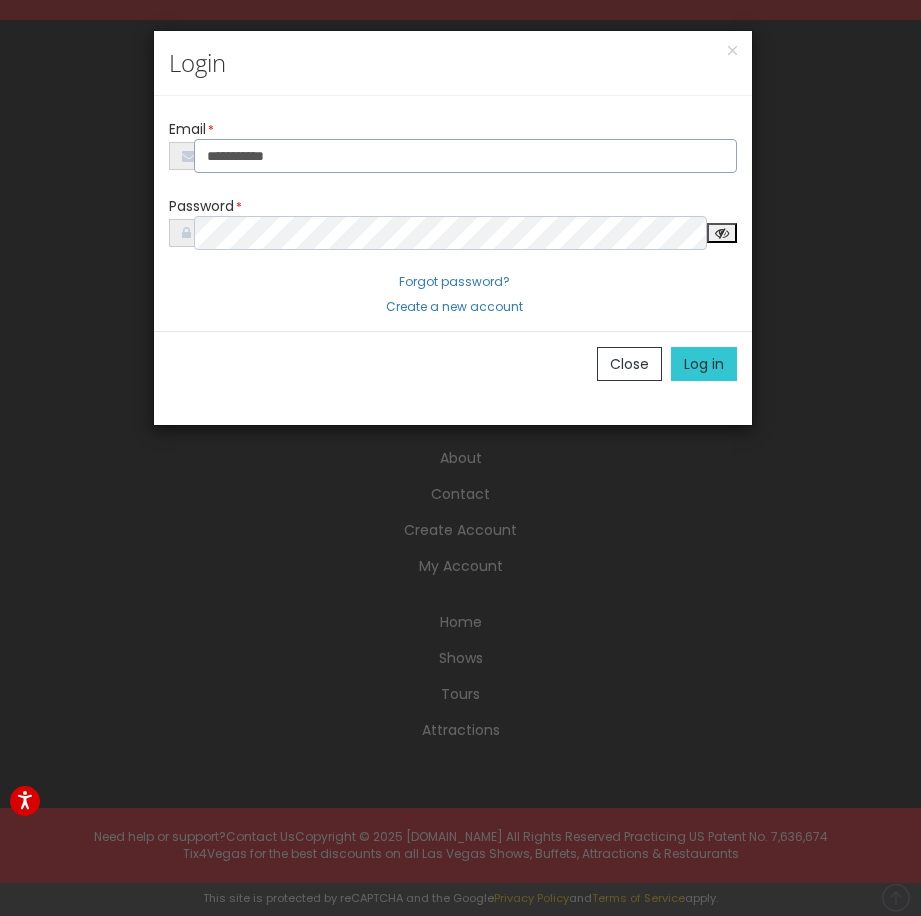 drag, startPoint x: 345, startPoint y: 151, endPoint x: 154, endPoint y: 170, distance: 191.9427 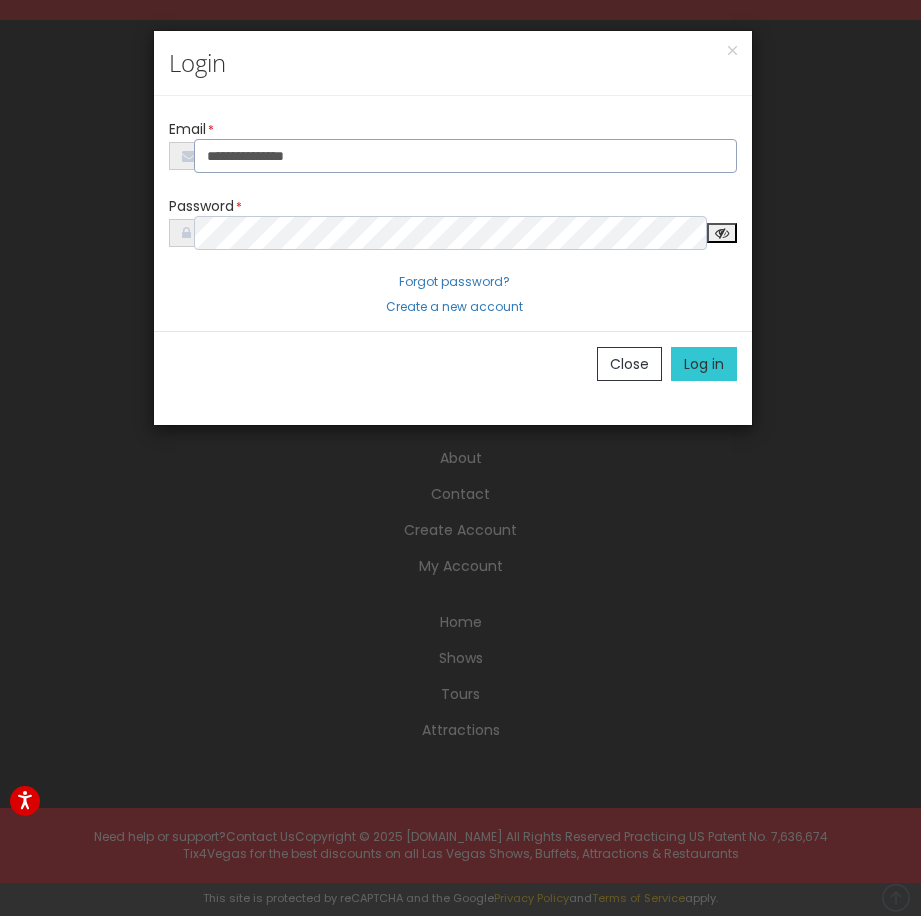 type on "**********" 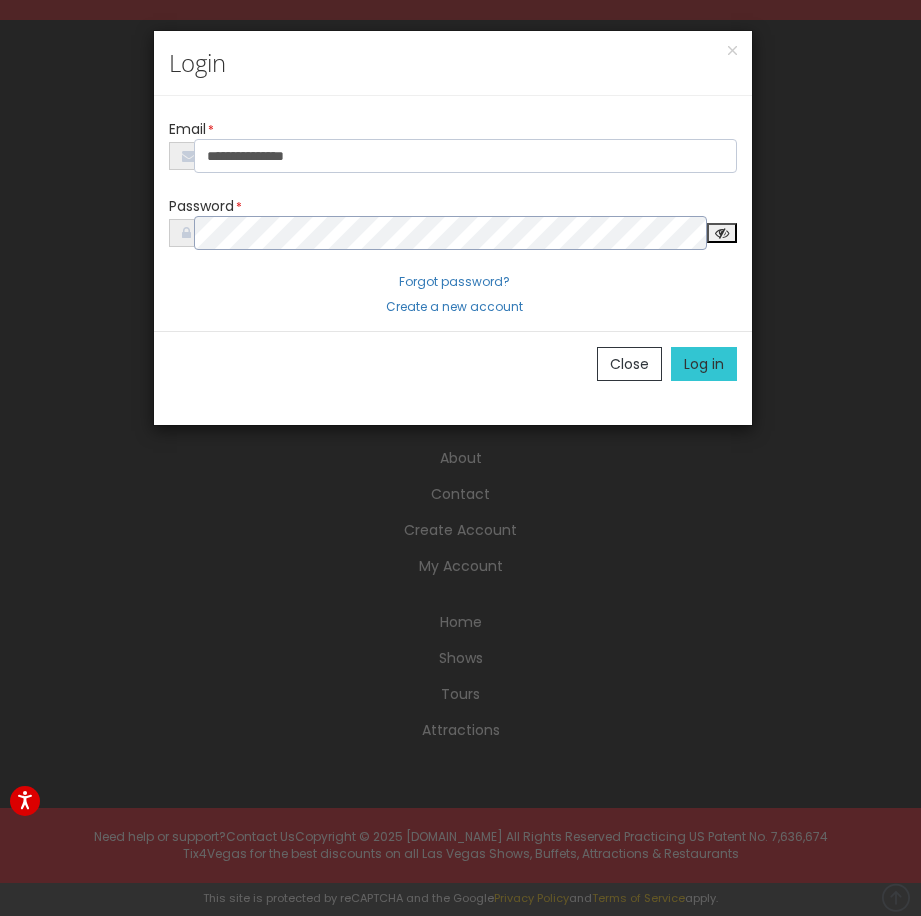 click on "**********" at bounding box center (460, 458) 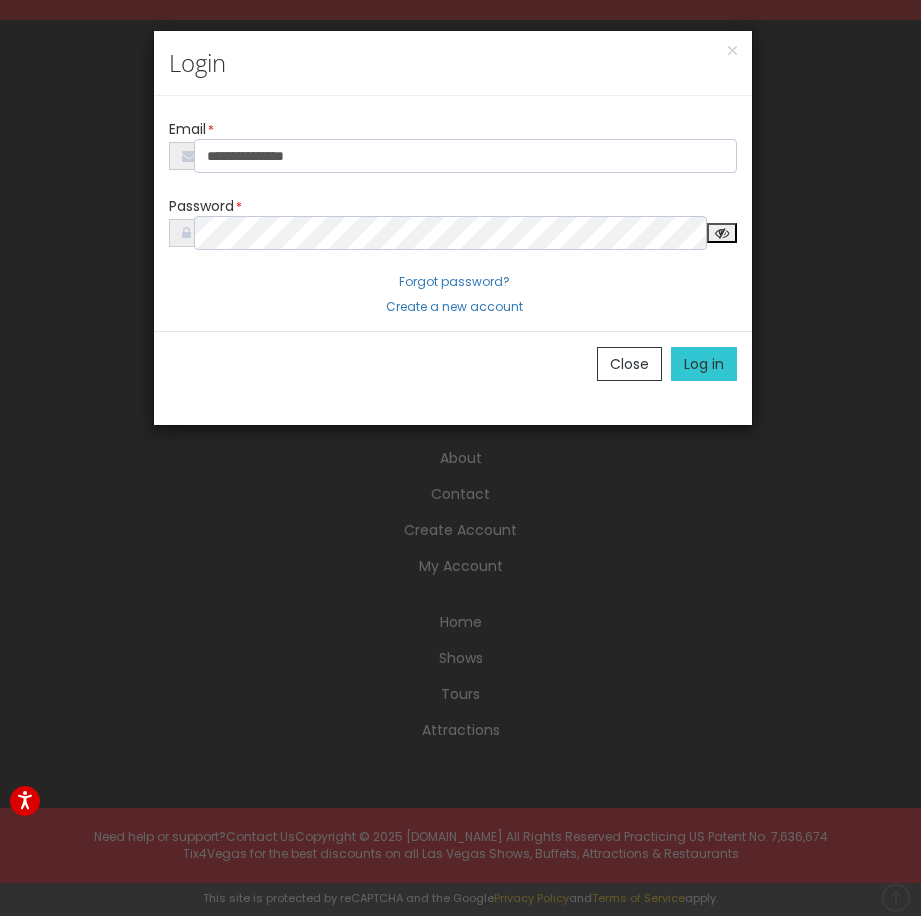 click on "Log in" at bounding box center (704, 364) 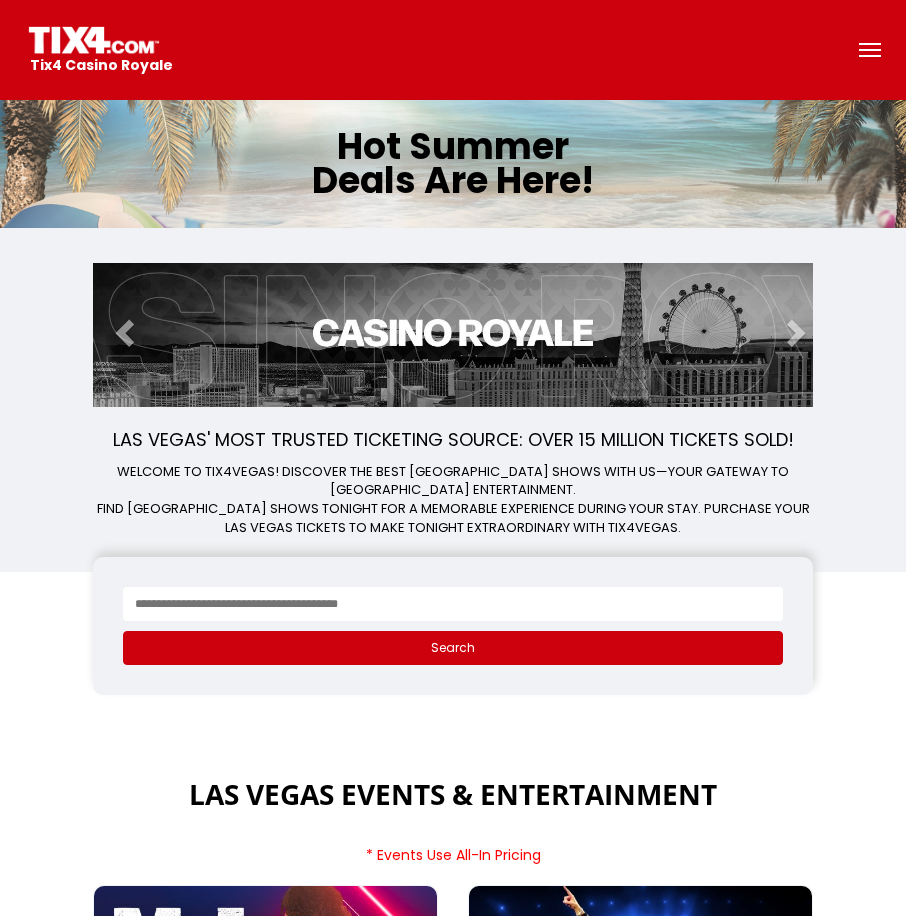 scroll, scrollTop: 0, scrollLeft: 0, axis: both 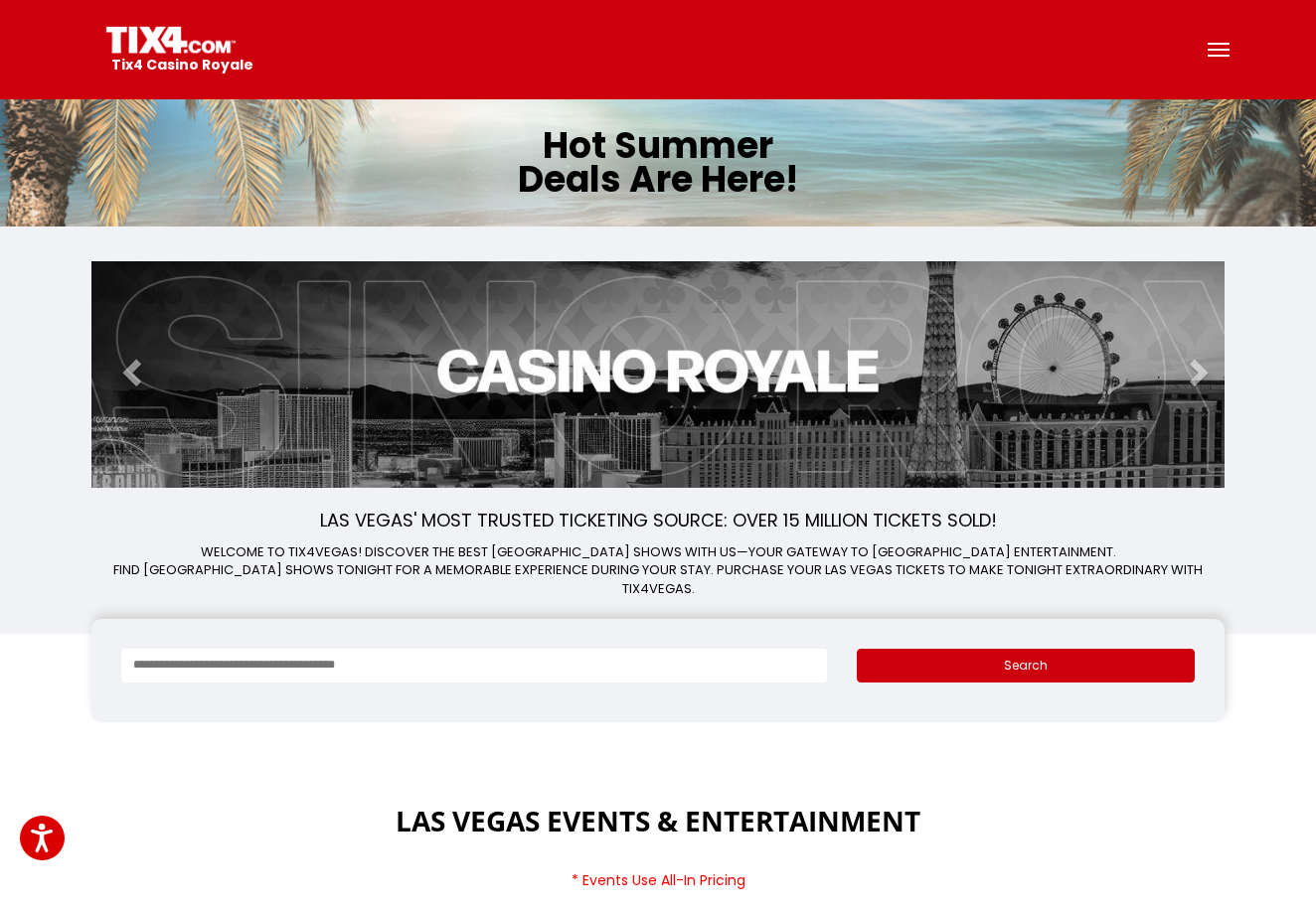 click at bounding box center (1219, 50) 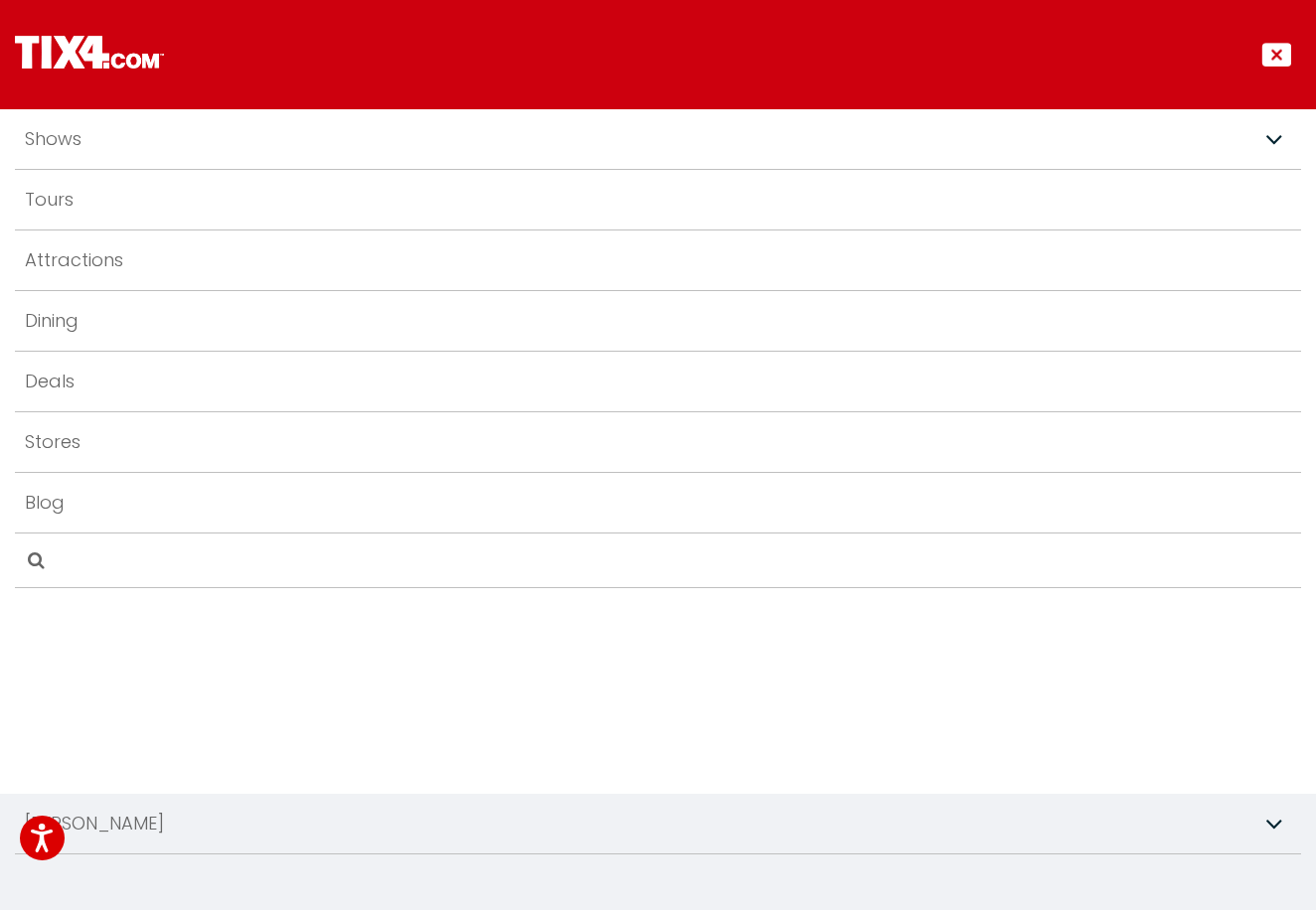 click on "Tours" at bounding box center (49, 200) 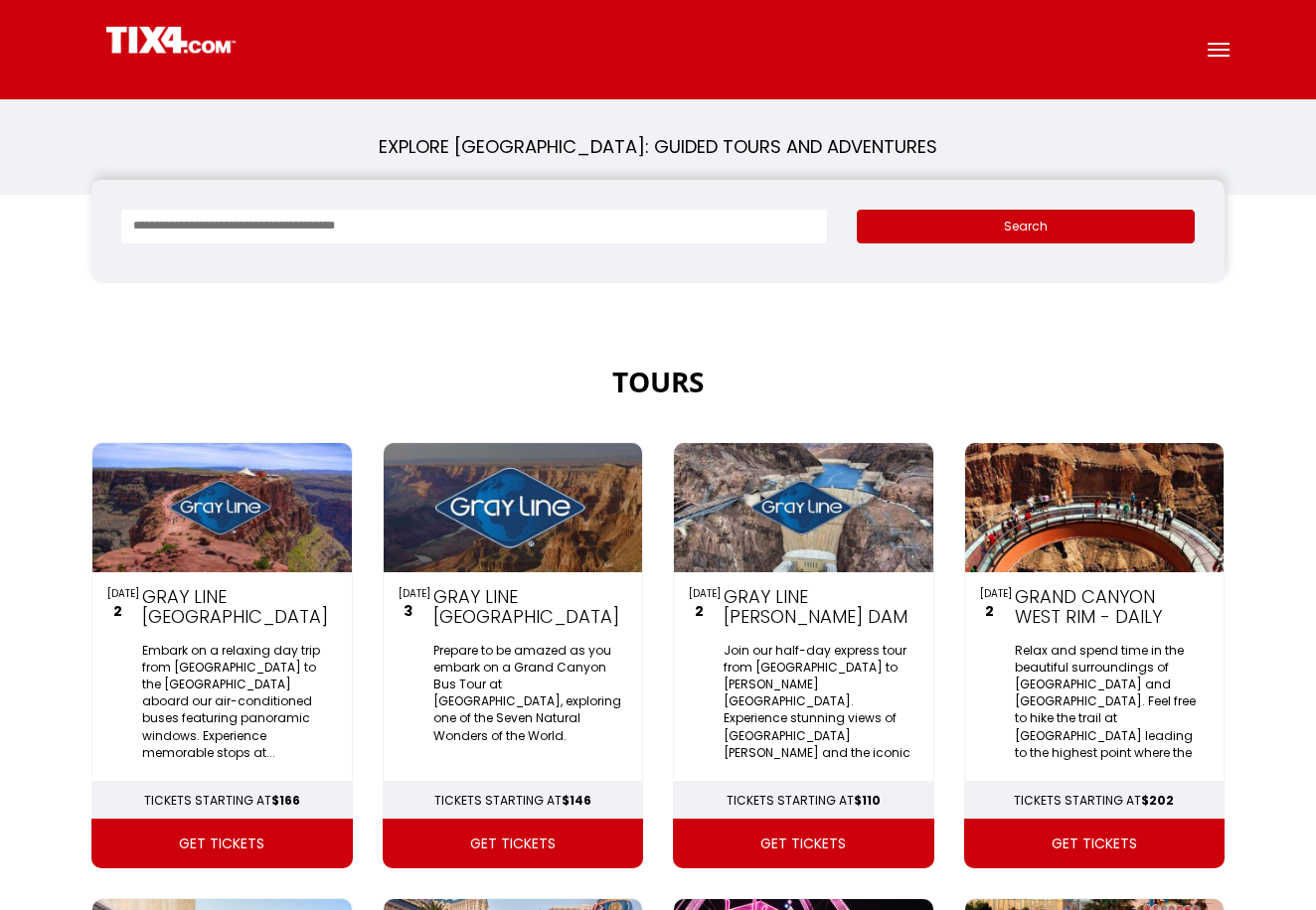 scroll, scrollTop: 0, scrollLeft: 0, axis: both 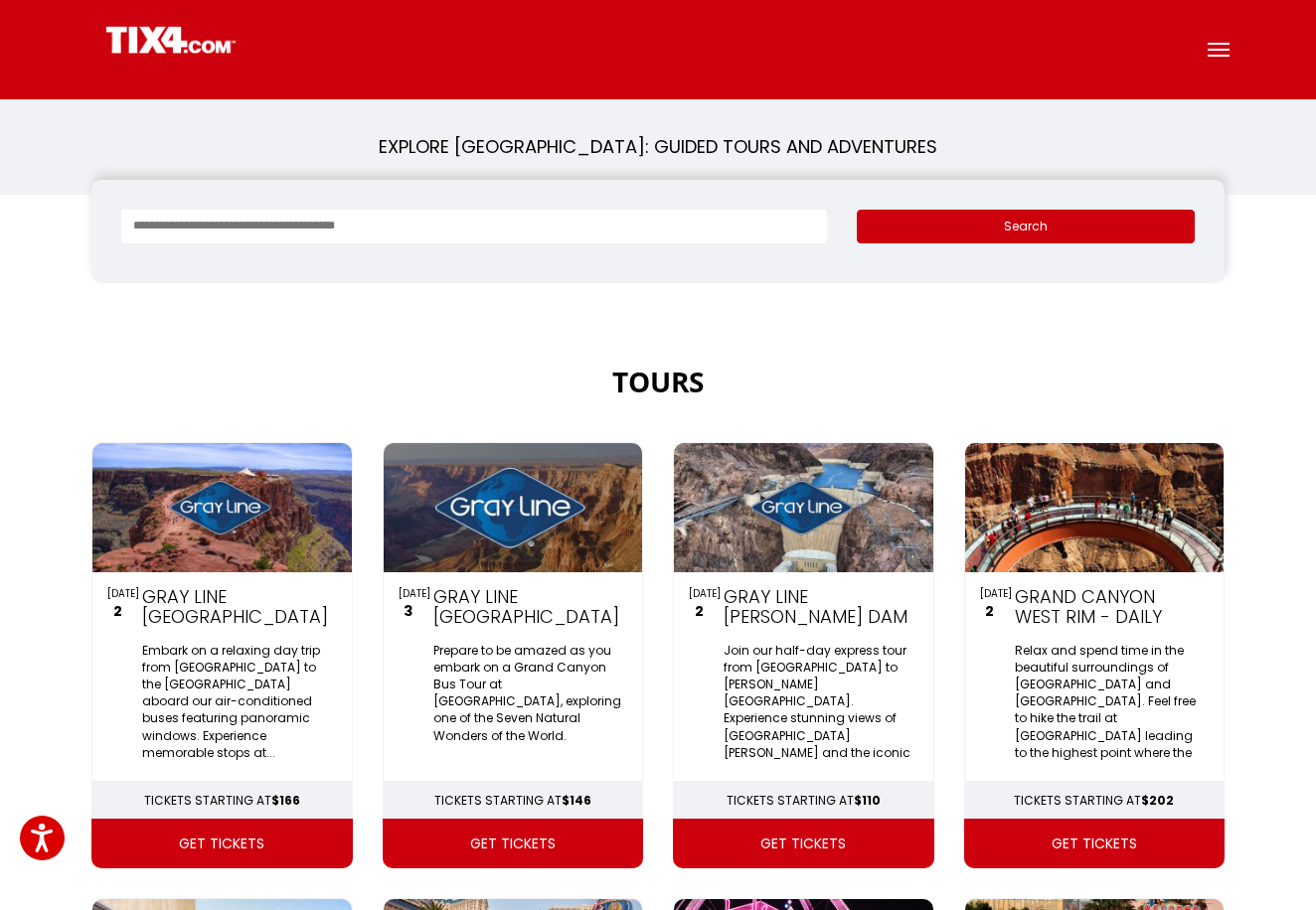 click at bounding box center [474, 227] 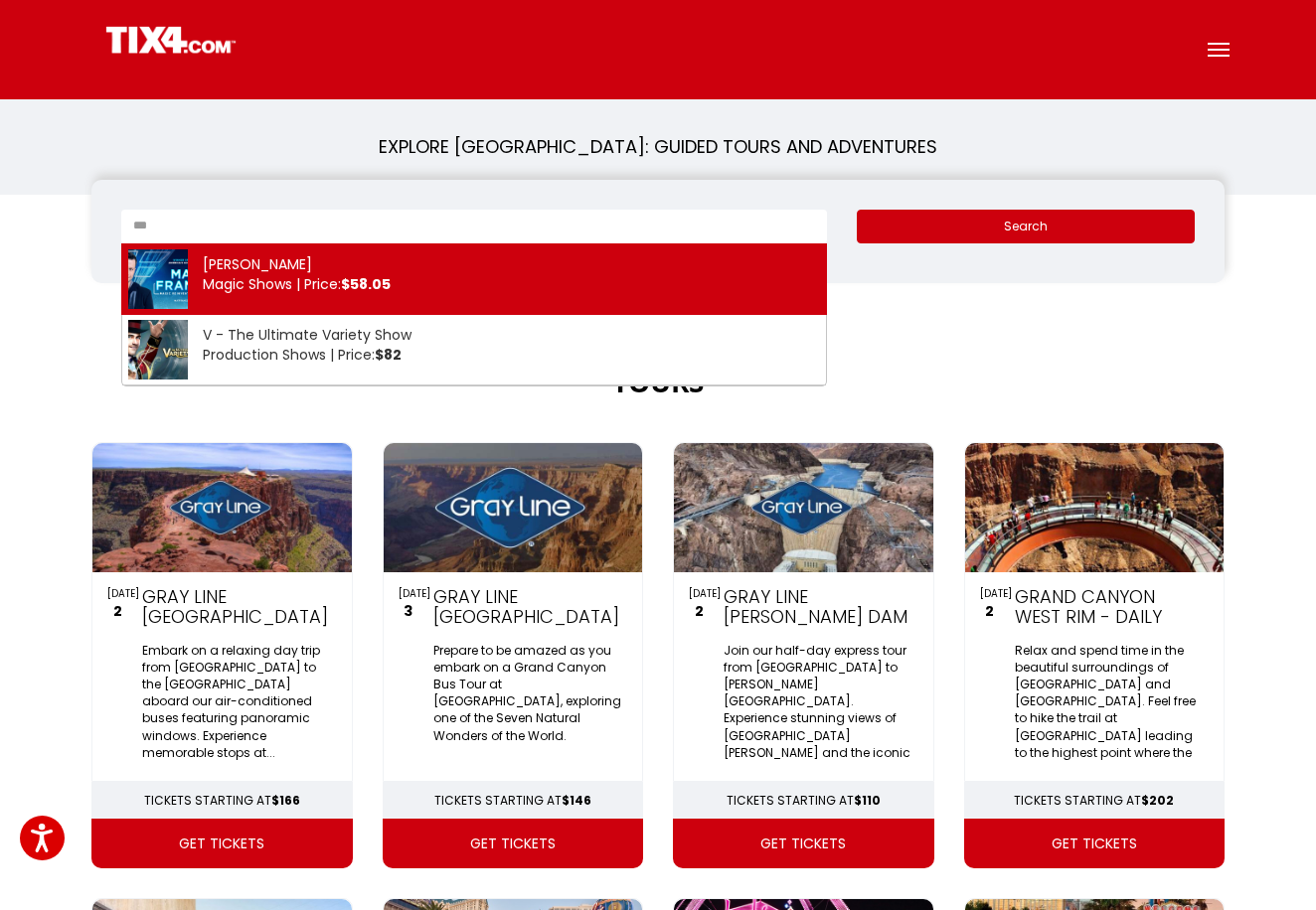 click on "Mat Franco
Magic Shows | Price:  $58.05" at bounding box center [474, 279] 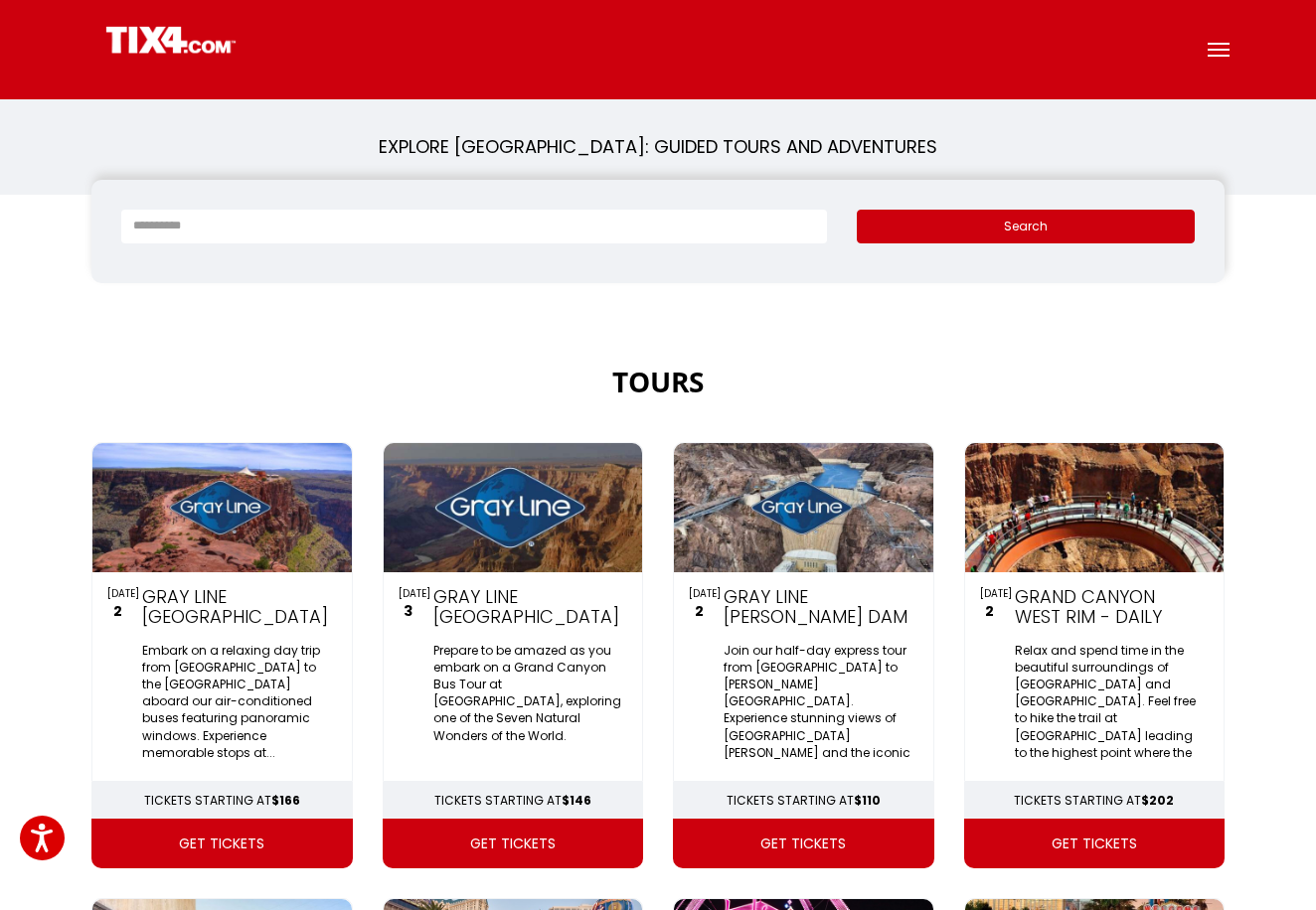 type on "**********" 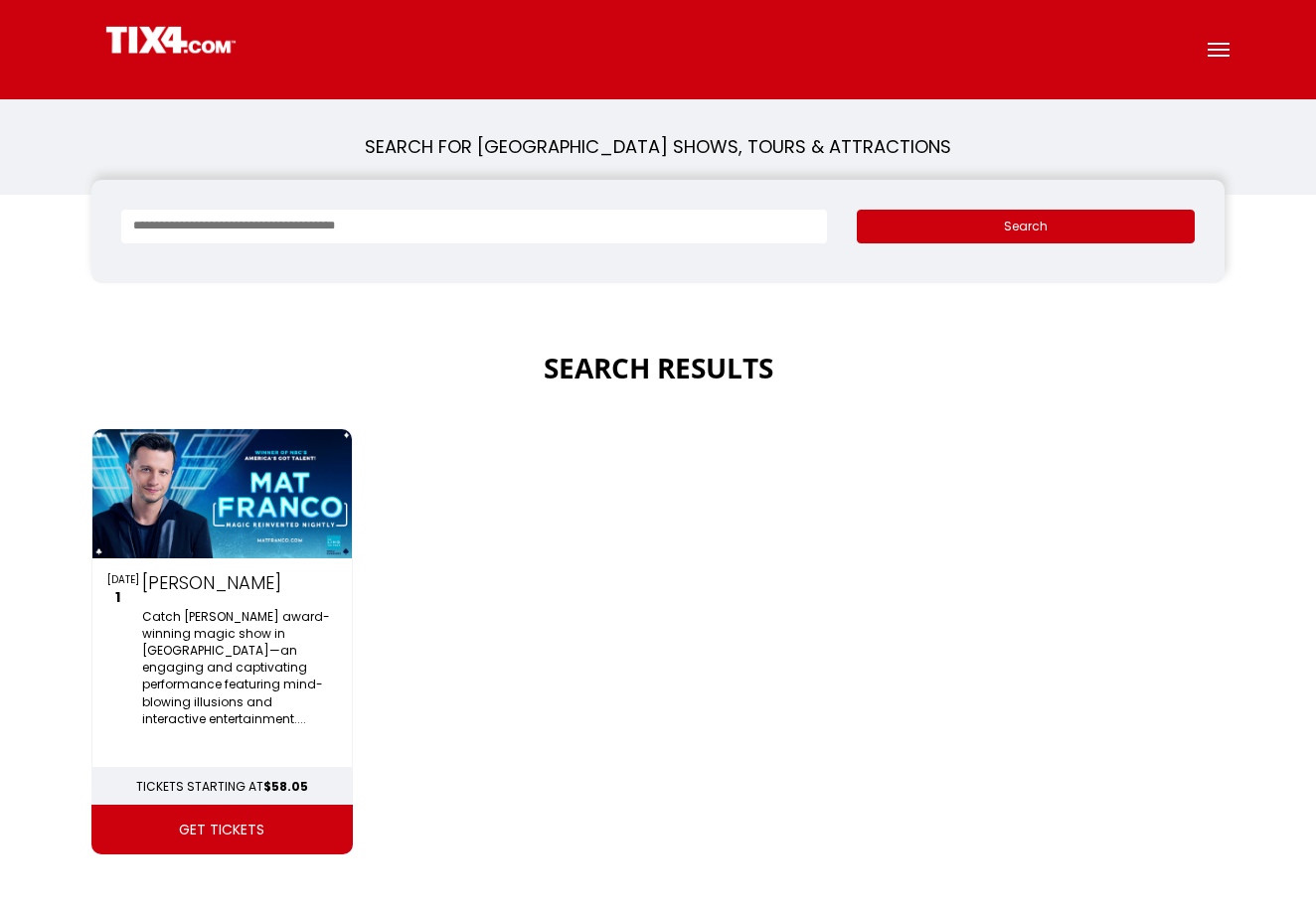 scroll, scrollTop: 0, scrollLeft: 0, axis: both 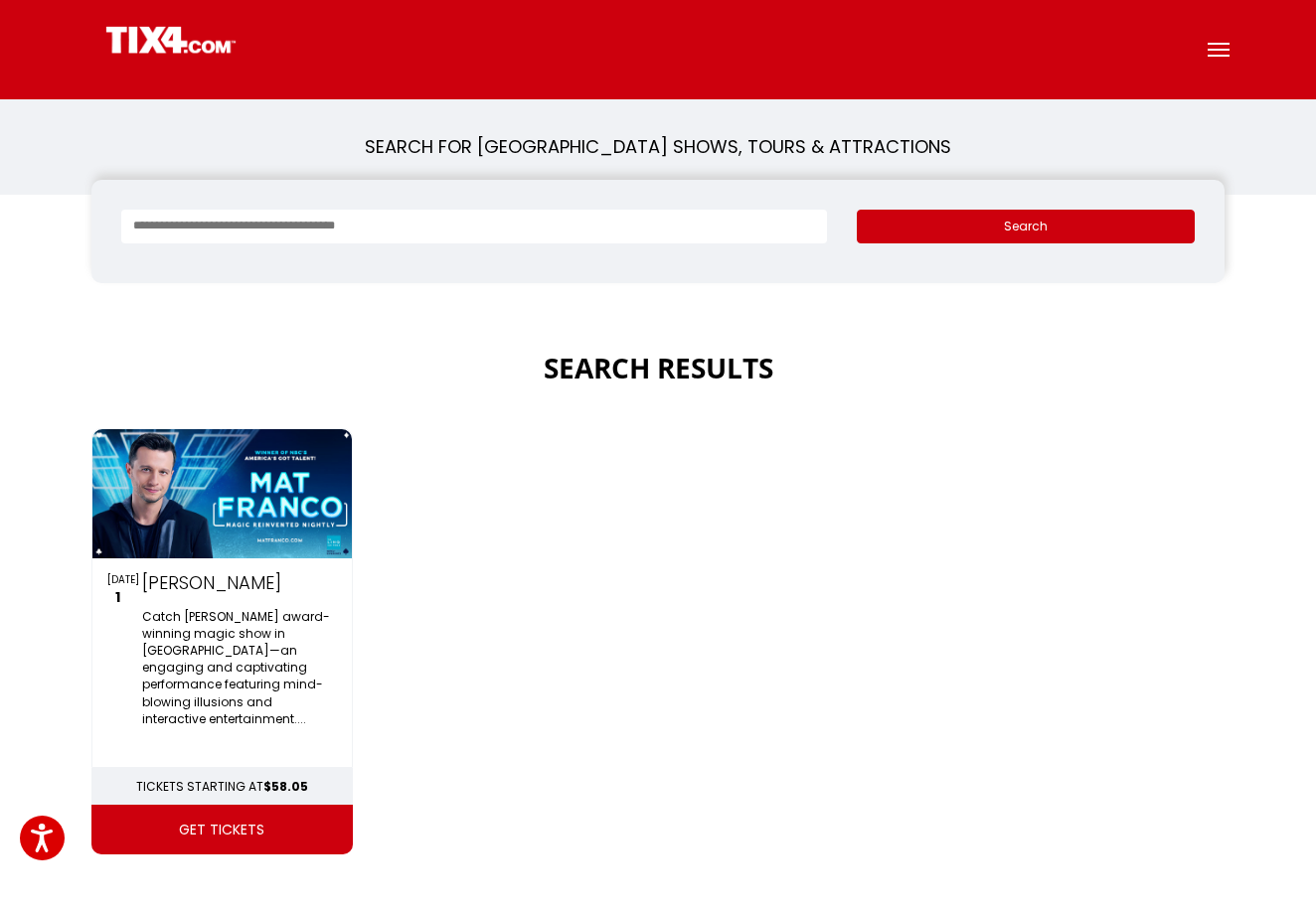 click on "get tickets" at bounding box center (222, 830) 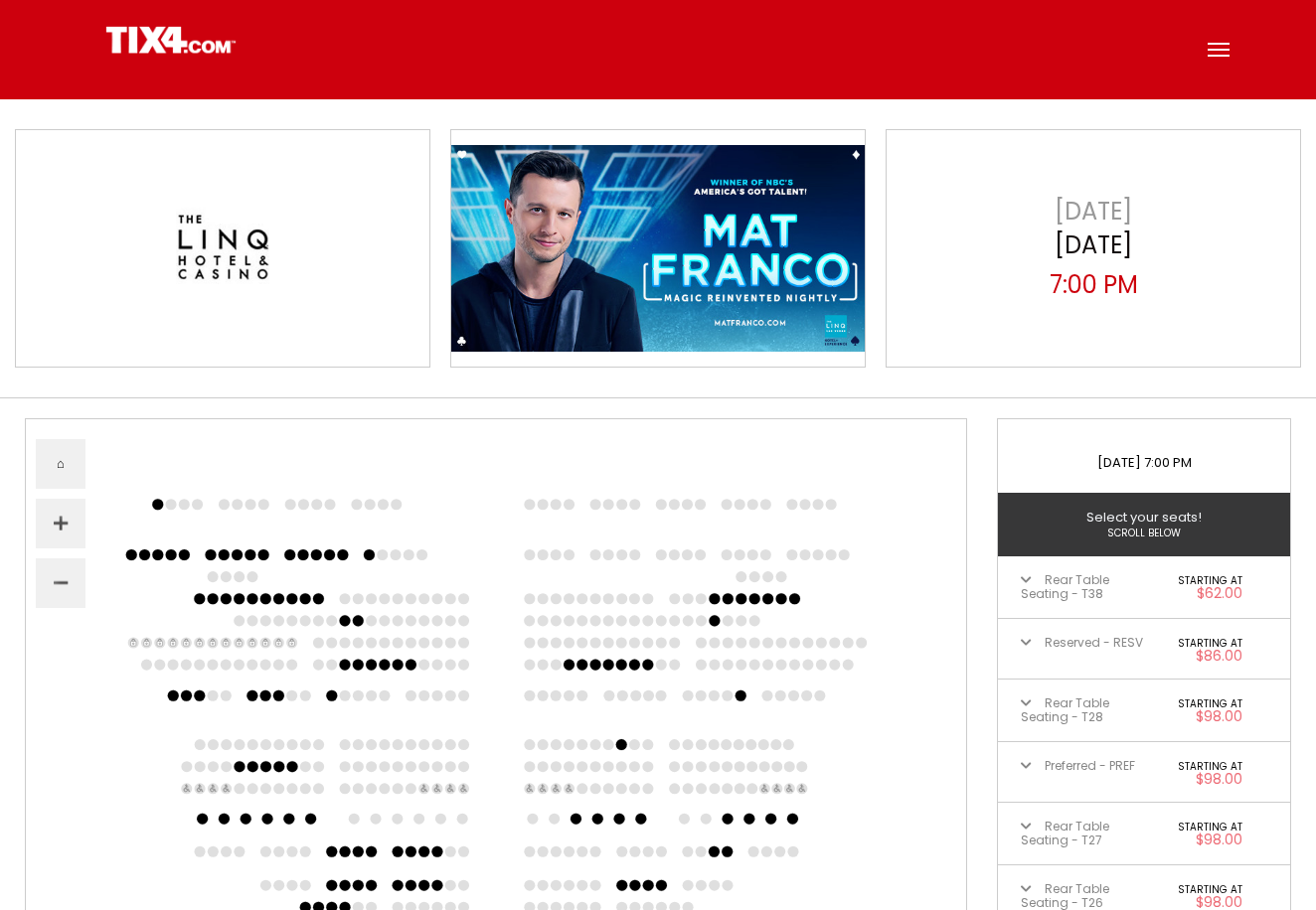 select 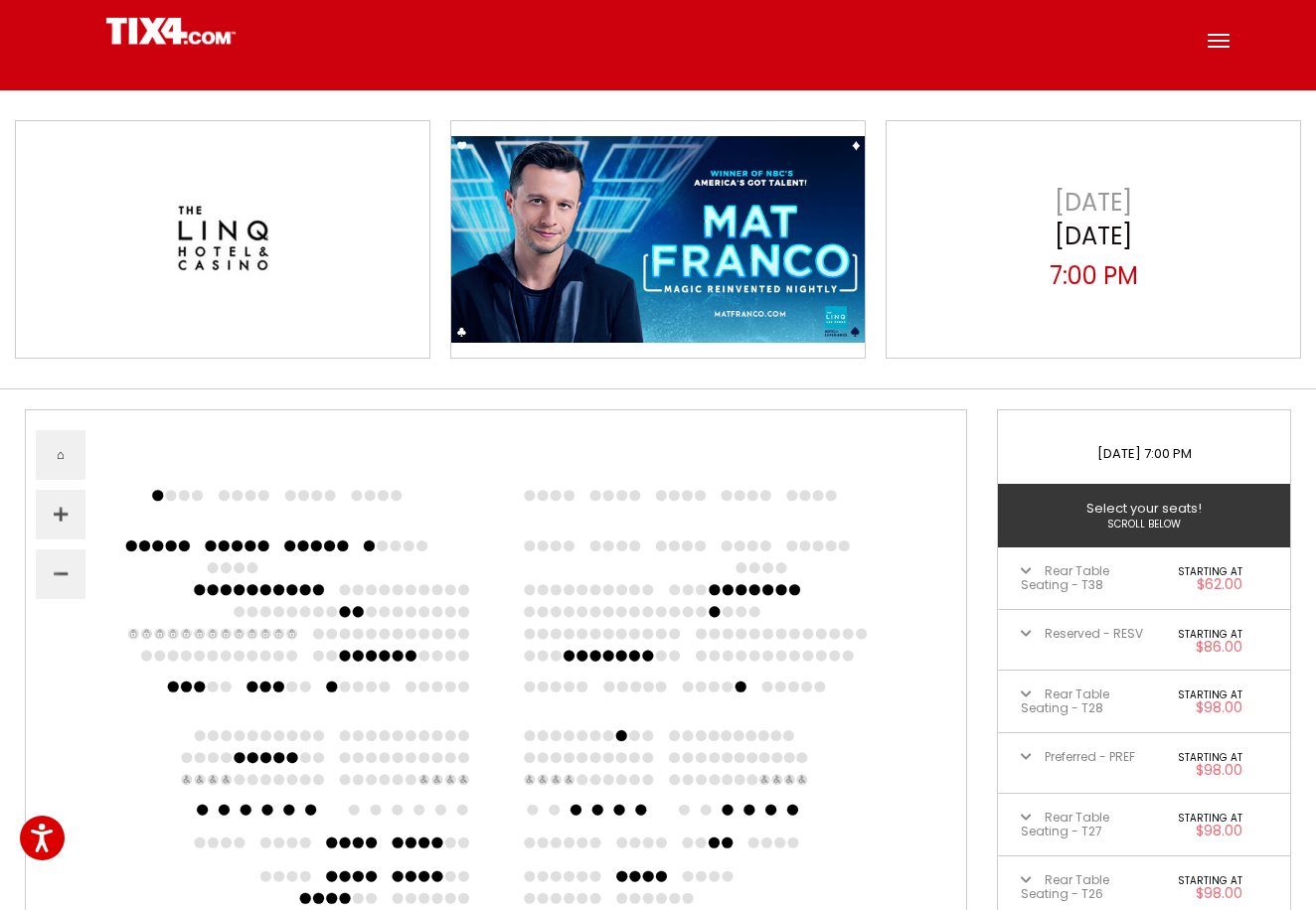 scroll, scrollTop: 0, scrollLeft: 0, axis: both 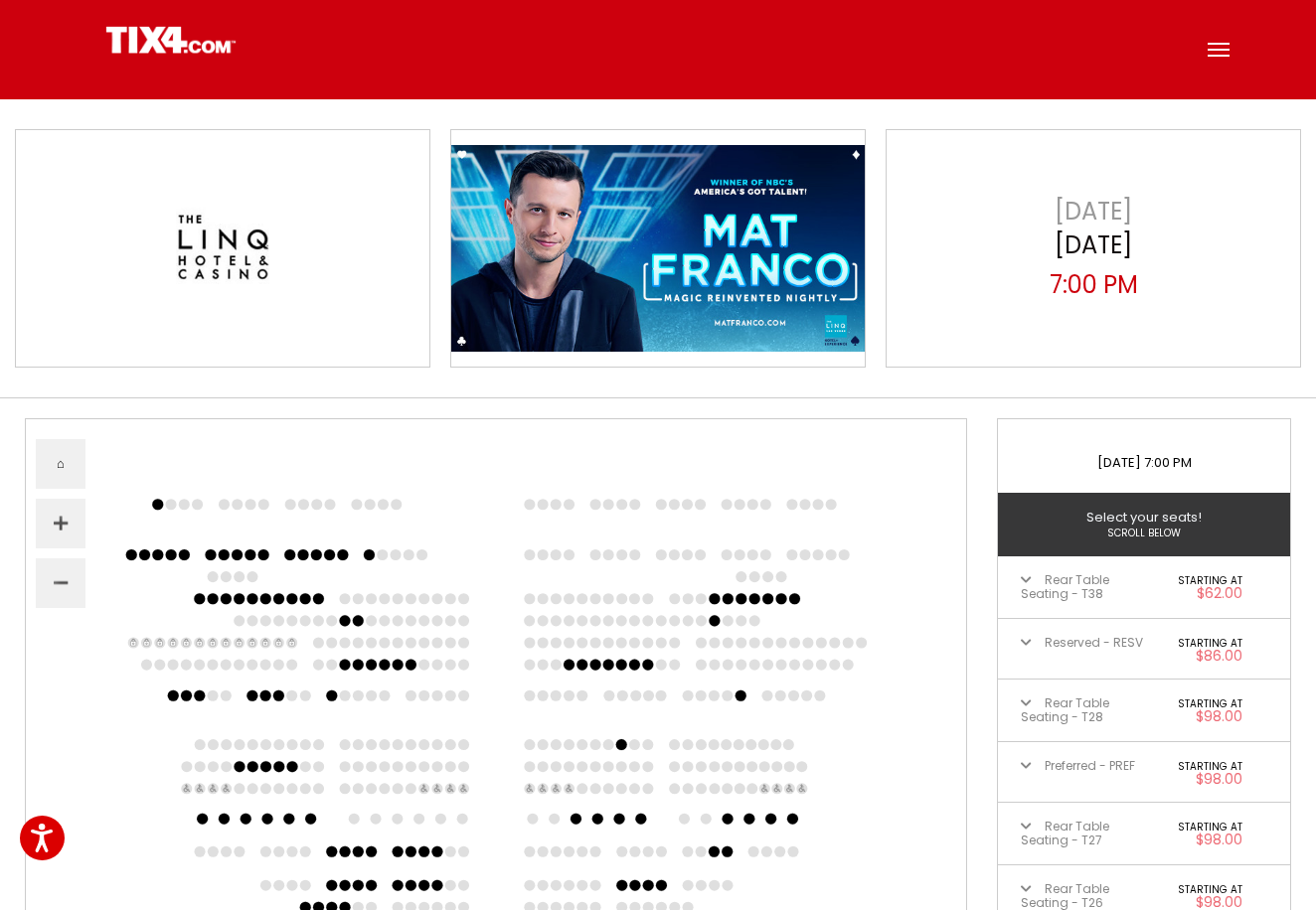 click at bounding box center [1219, 44] 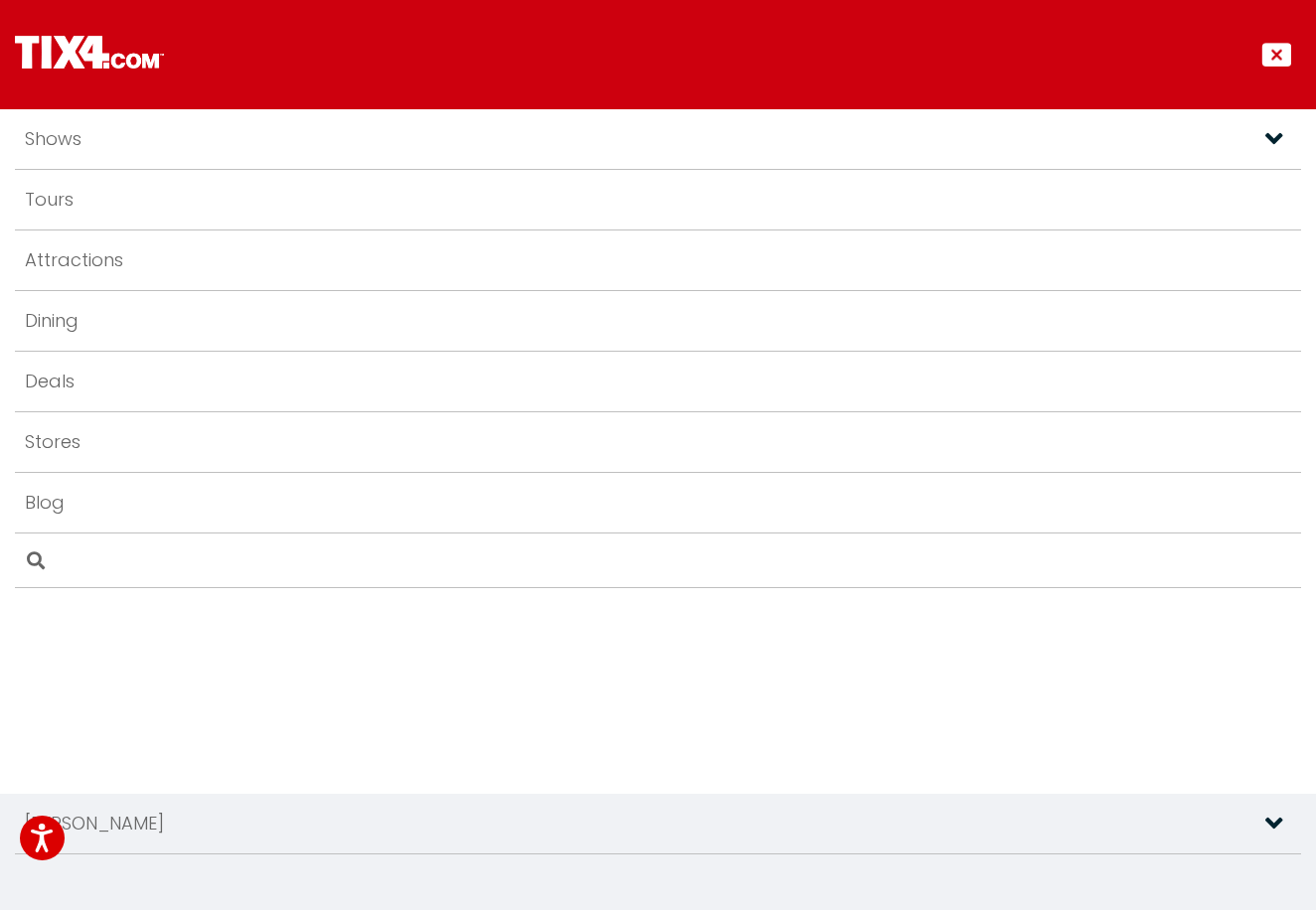 click at bounding box center [1273, 139] 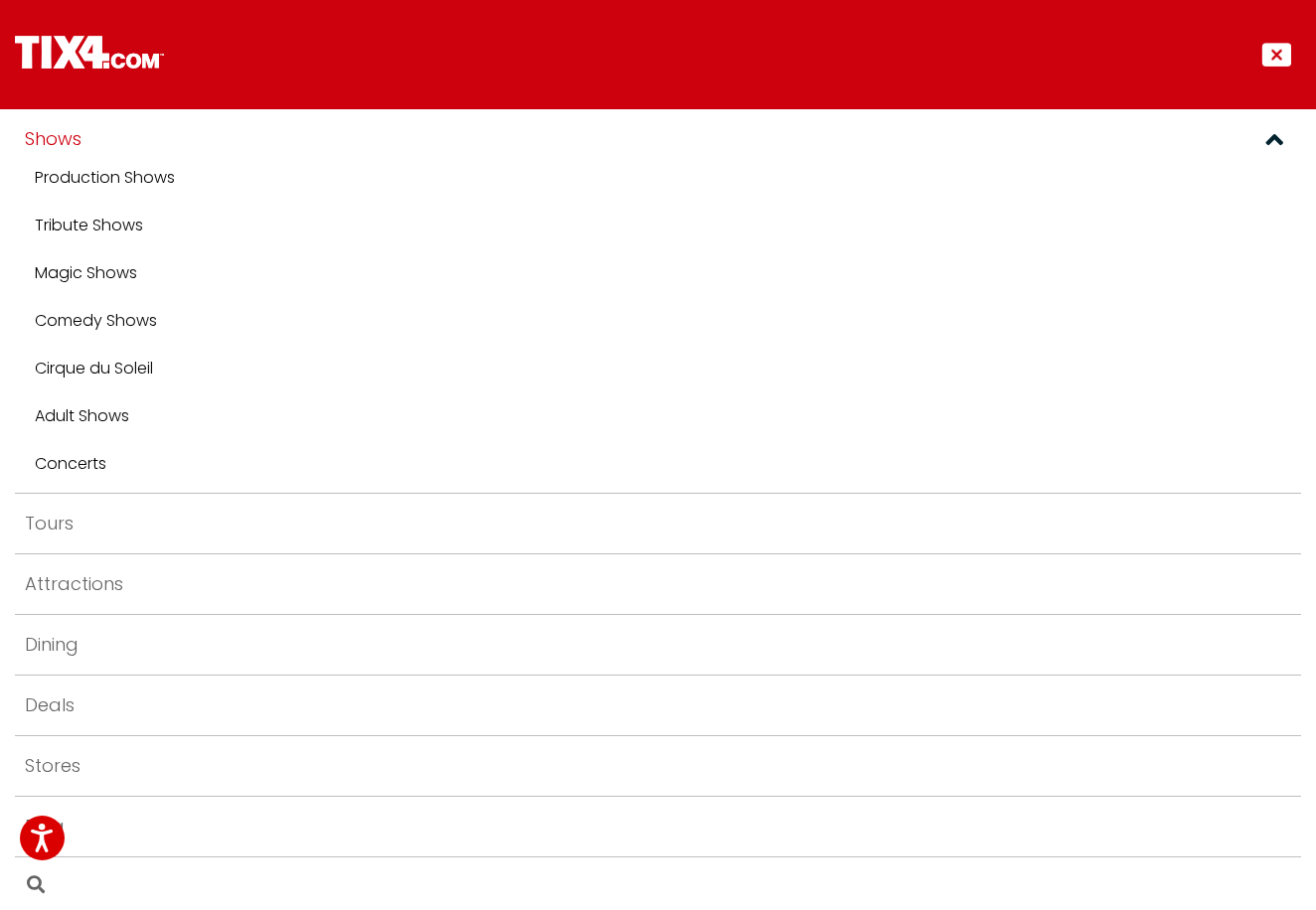 click at bounding box center [1276, 55] 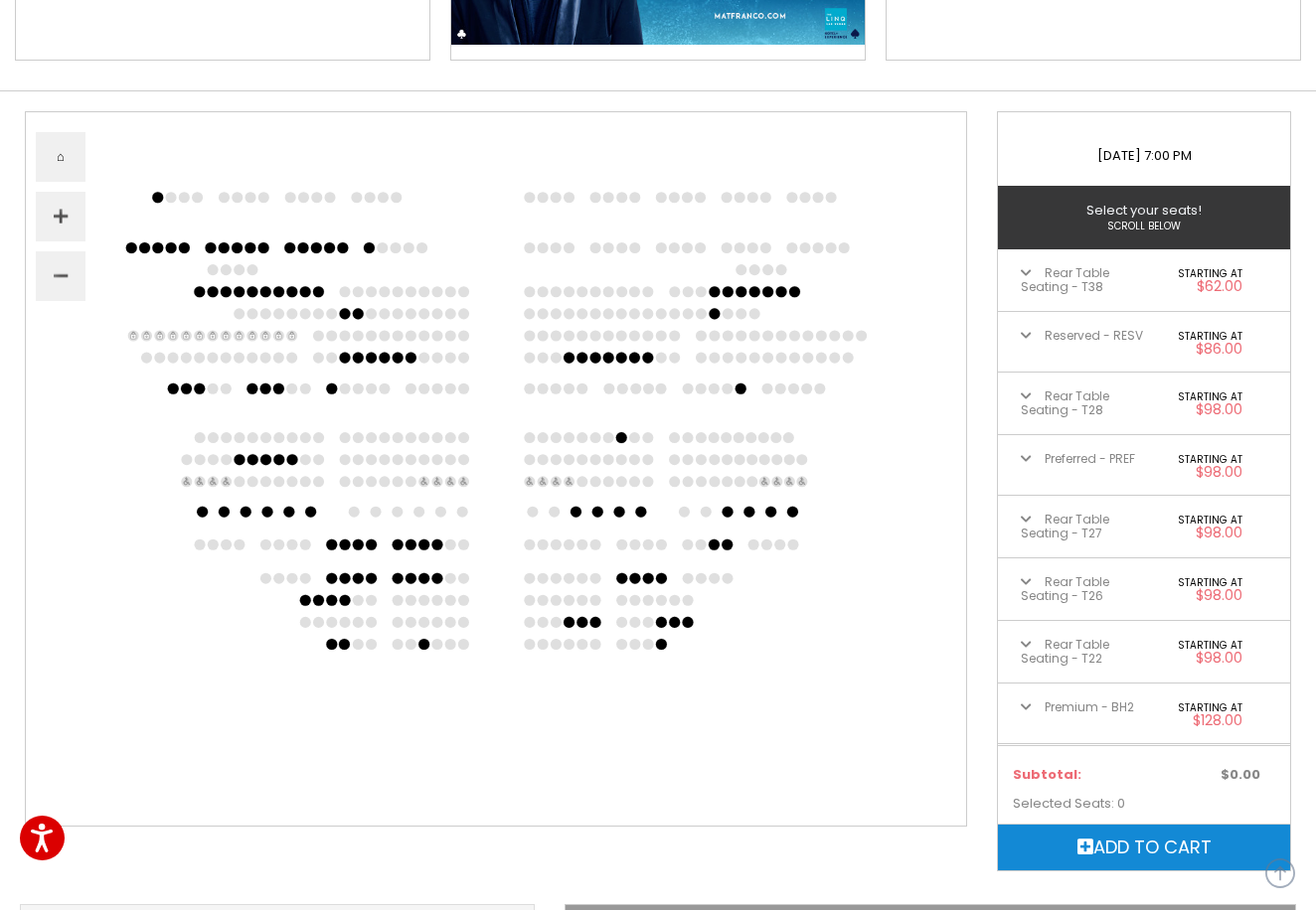 scroll, scrollTop: 0, scrollLeft: 0, axis: both 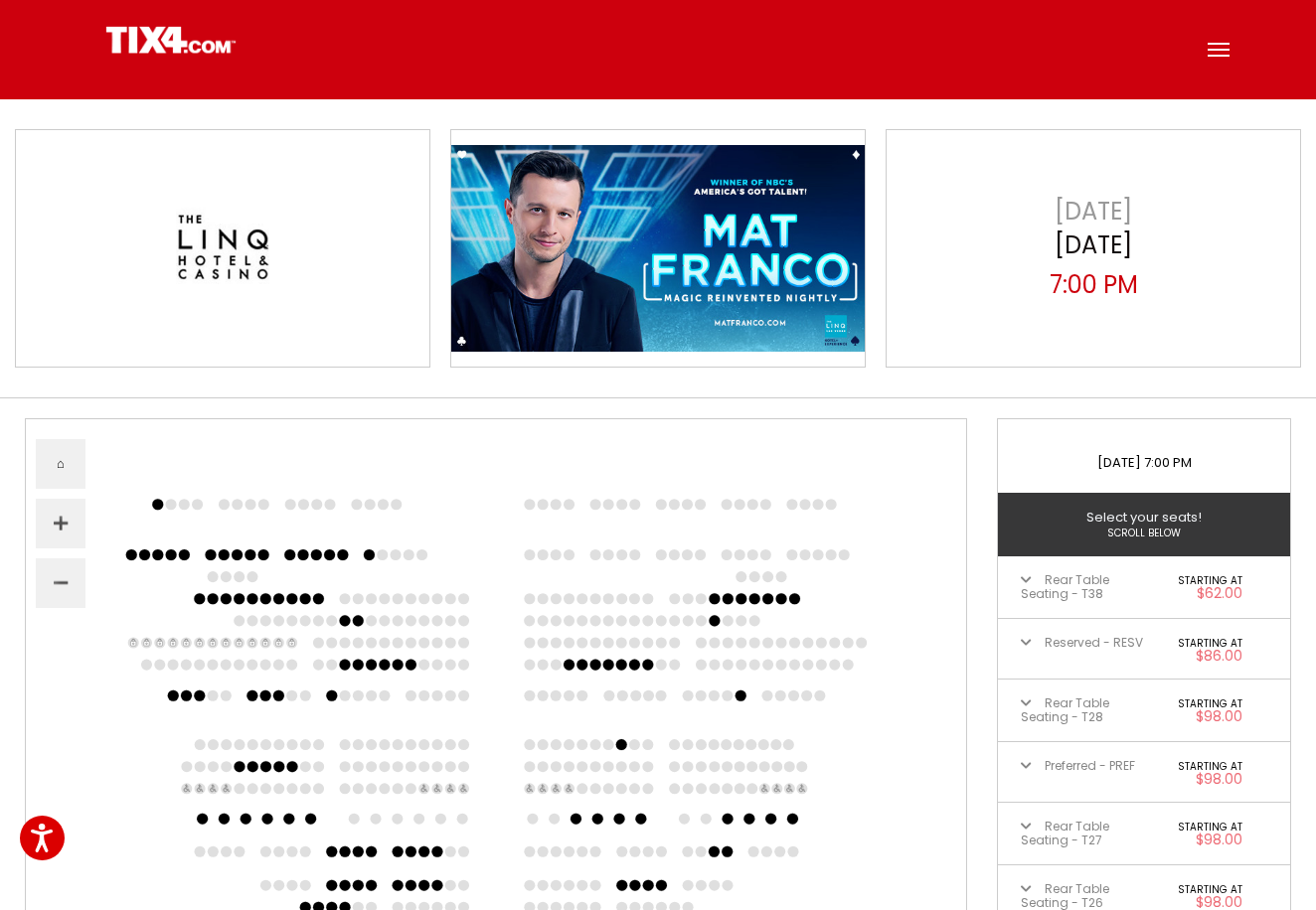 click at bounding box center (171, 47) 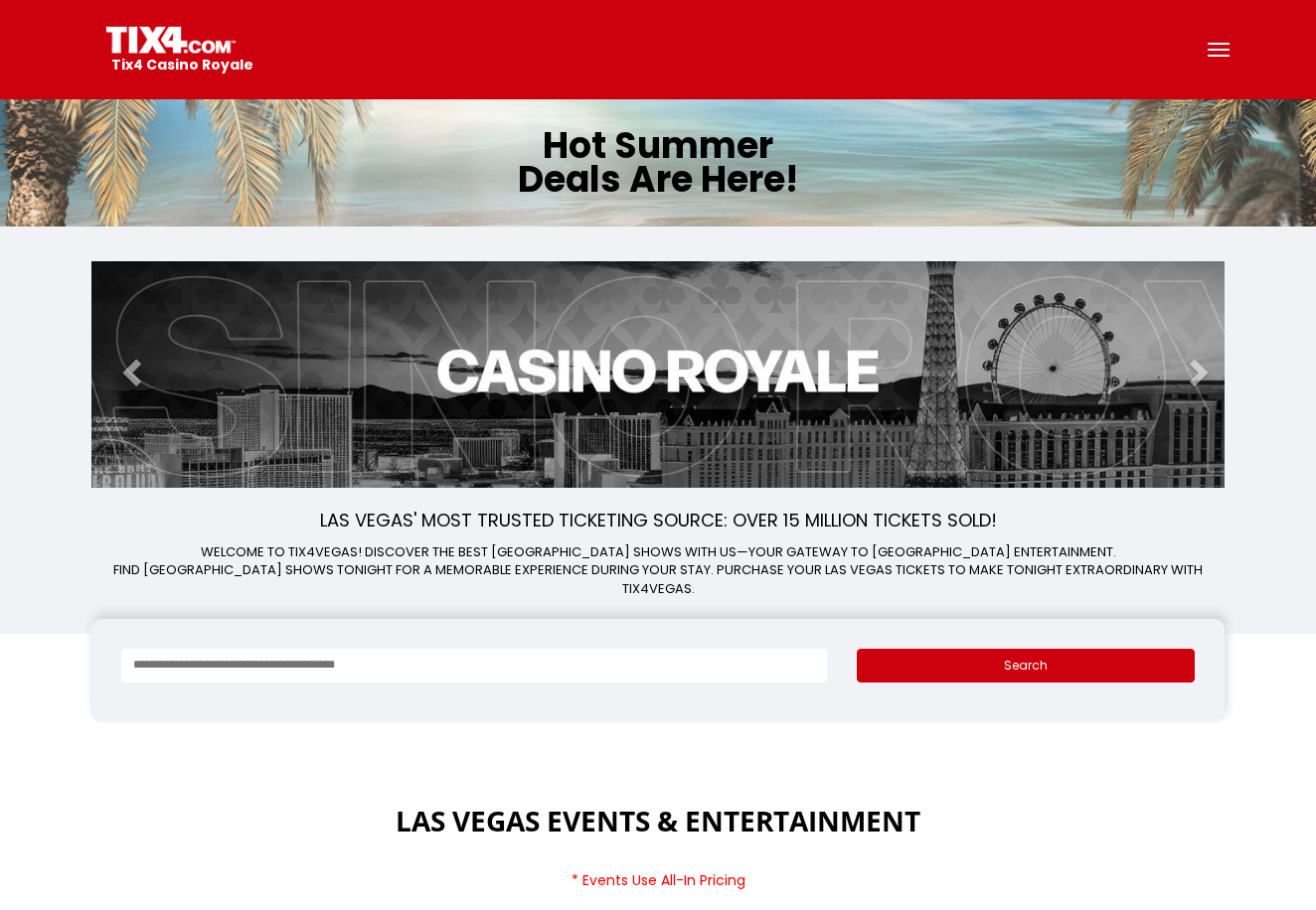 scroll, scrollTop: 0, scrollLeft: 0, axis: both 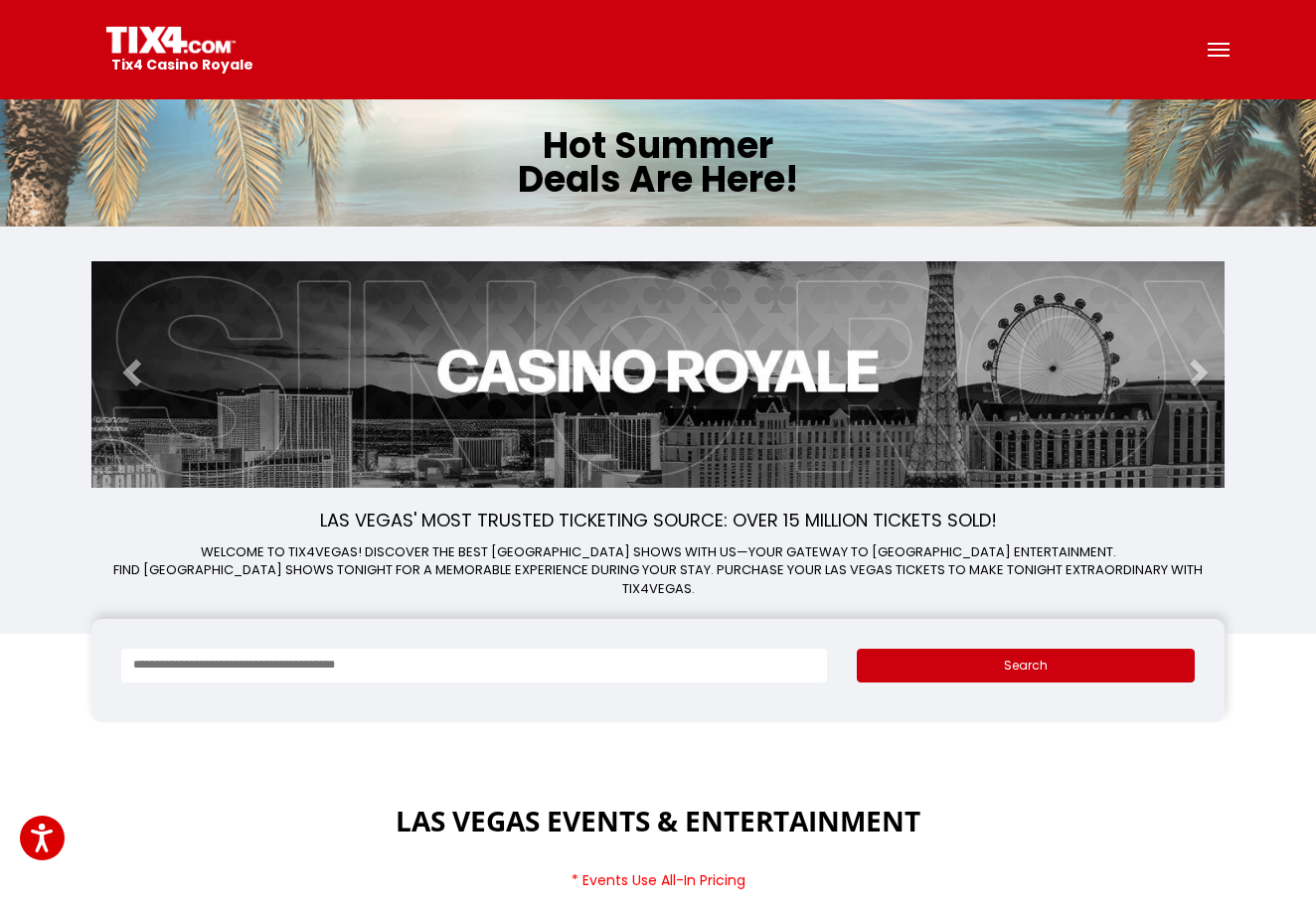 click at bounding box center (474, 666) 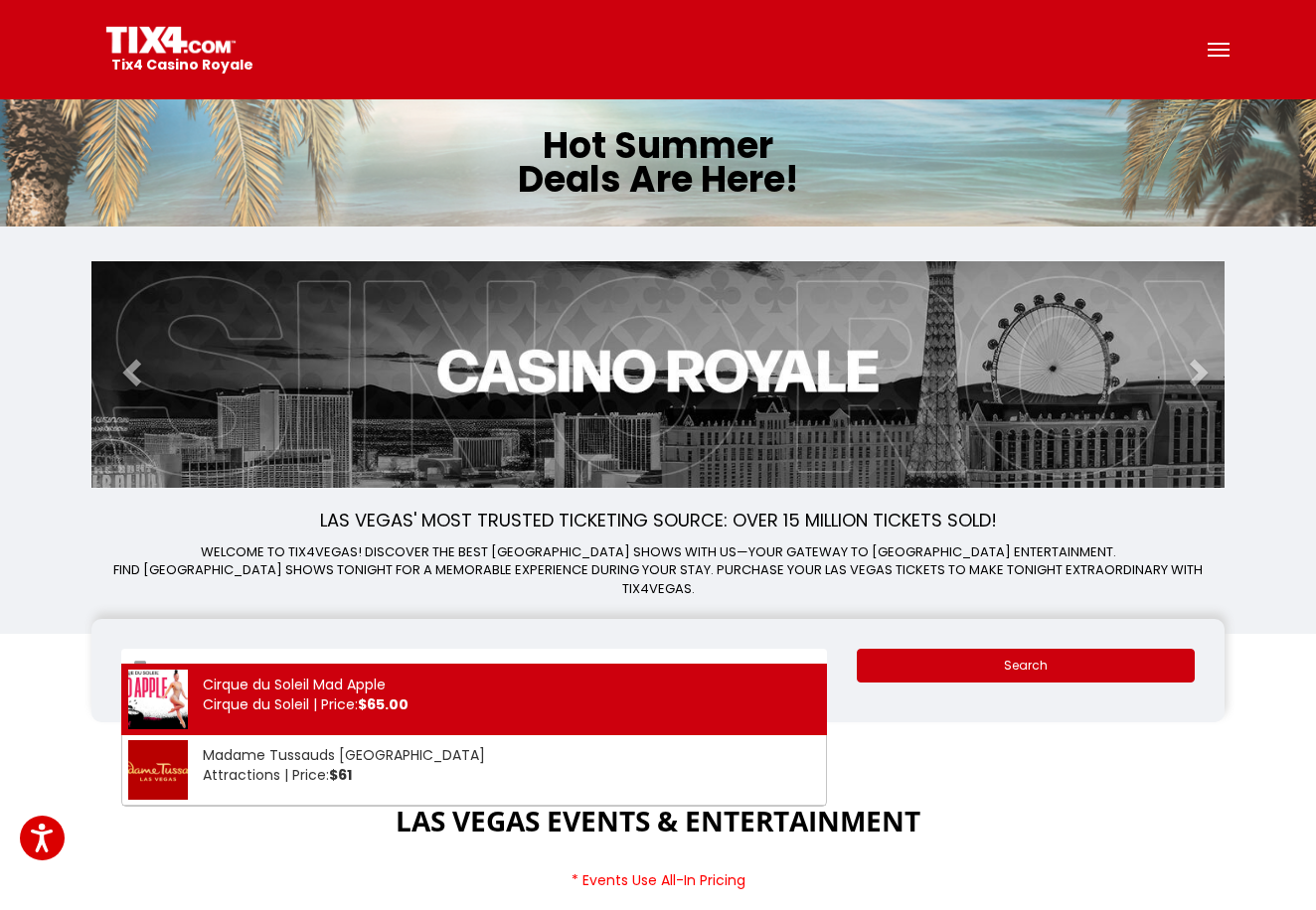 click on "Cirque du Soleil Mad Apple
Cirque du Soleil | Price:  $65.00" at bounding box center (474, 699) 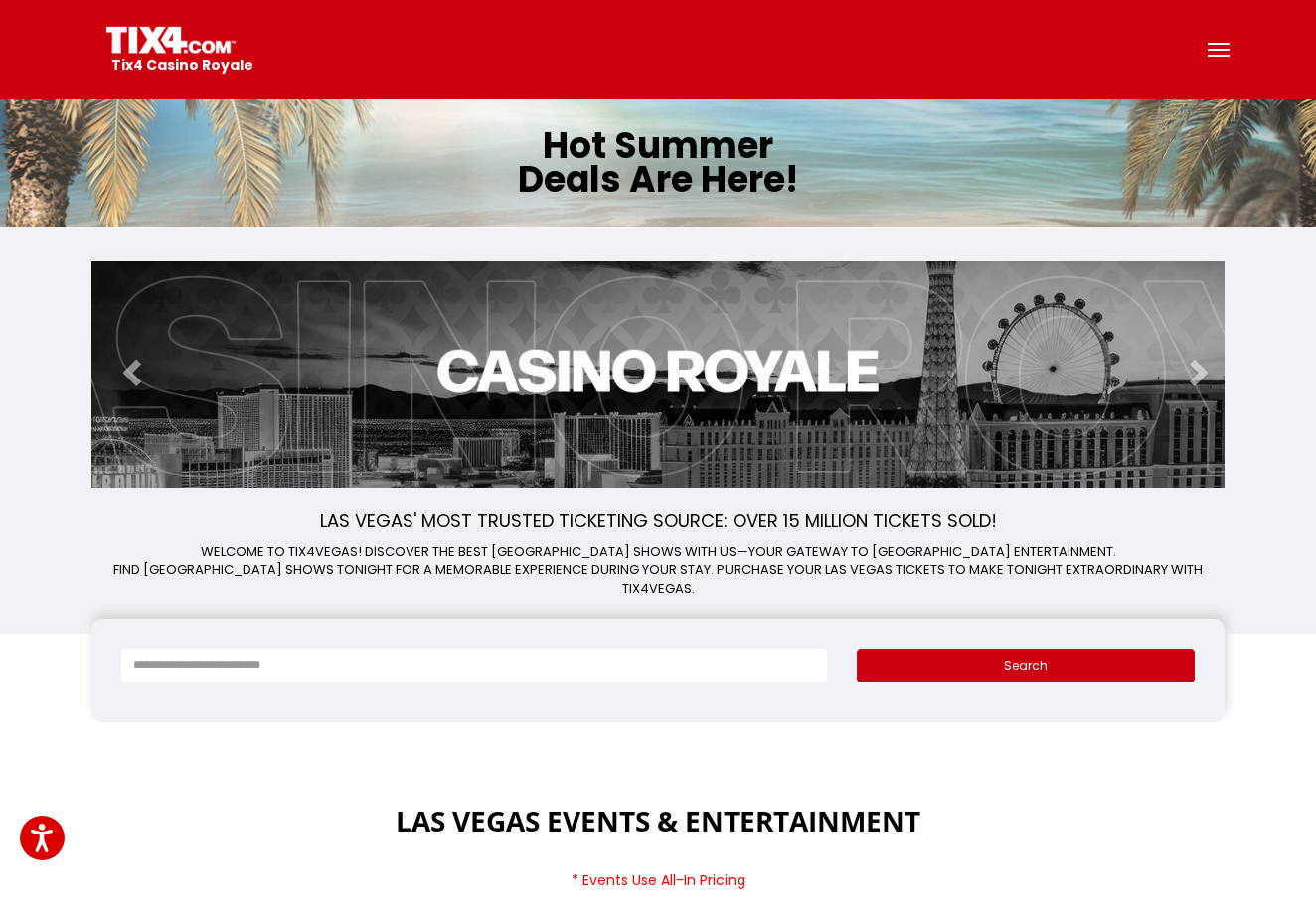 type on "**********" 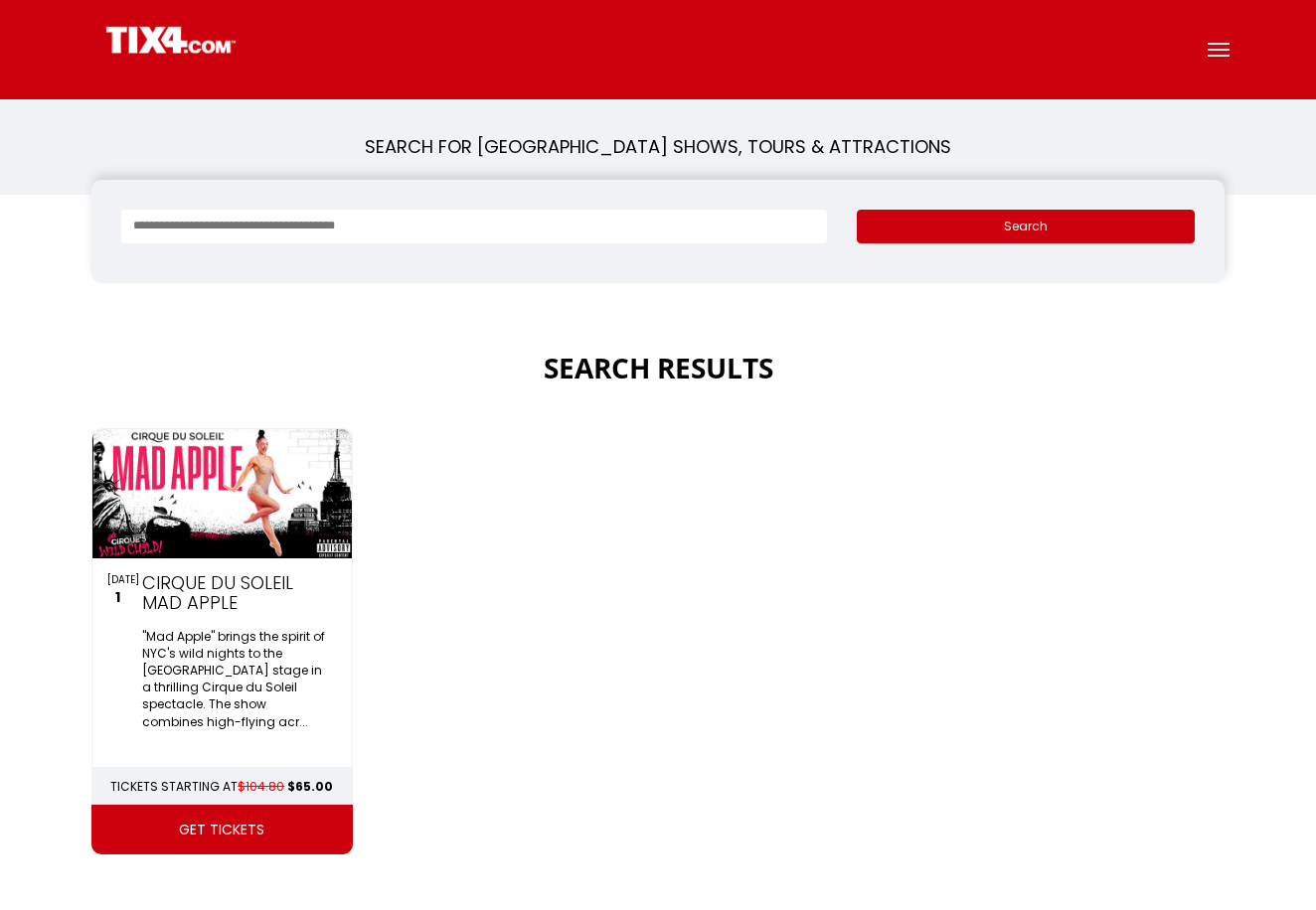 scroll, scrollTop: 0, scrollLeft: 0, axis: both 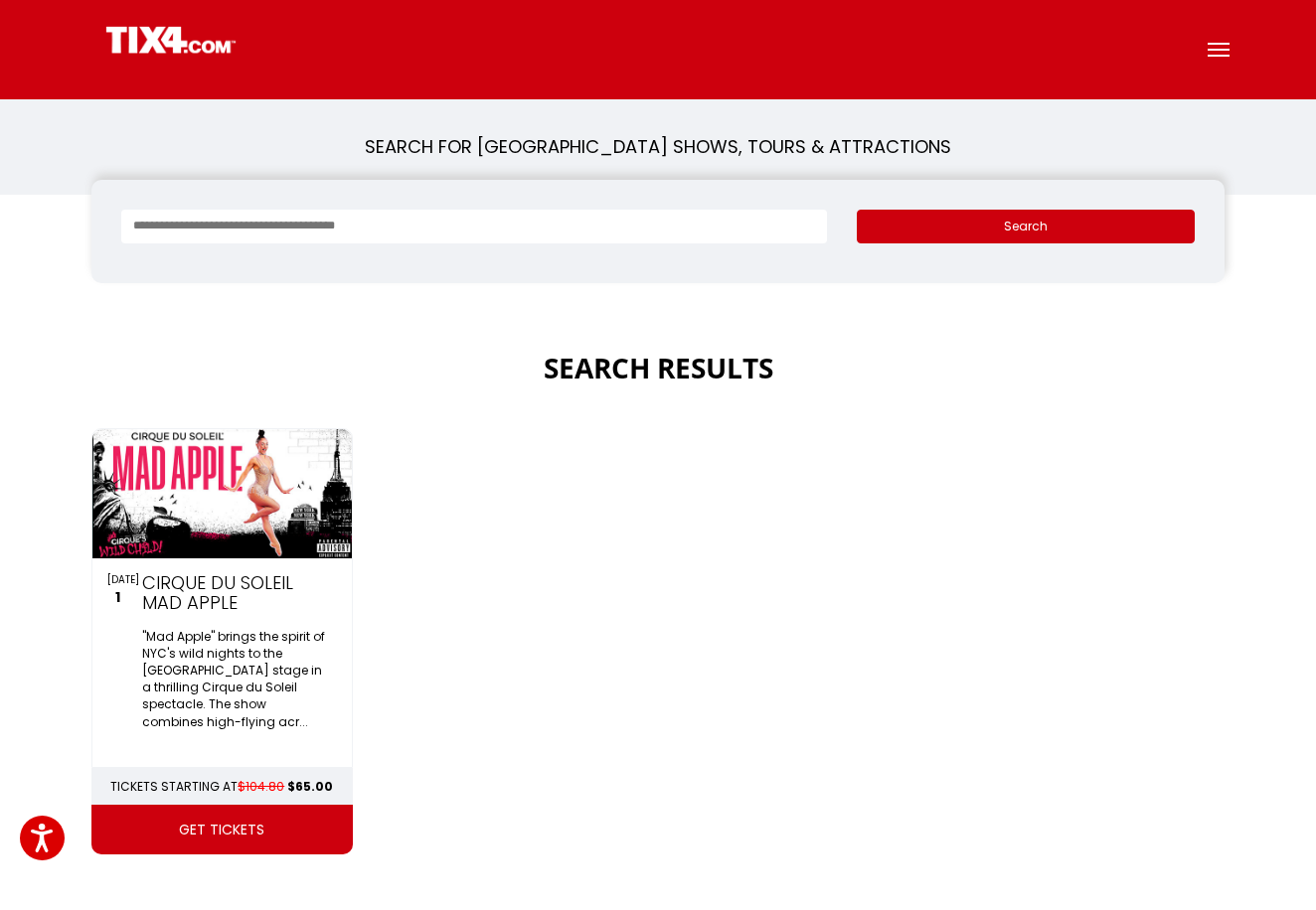 click on "get tickets" at bounding box center [222, 830] 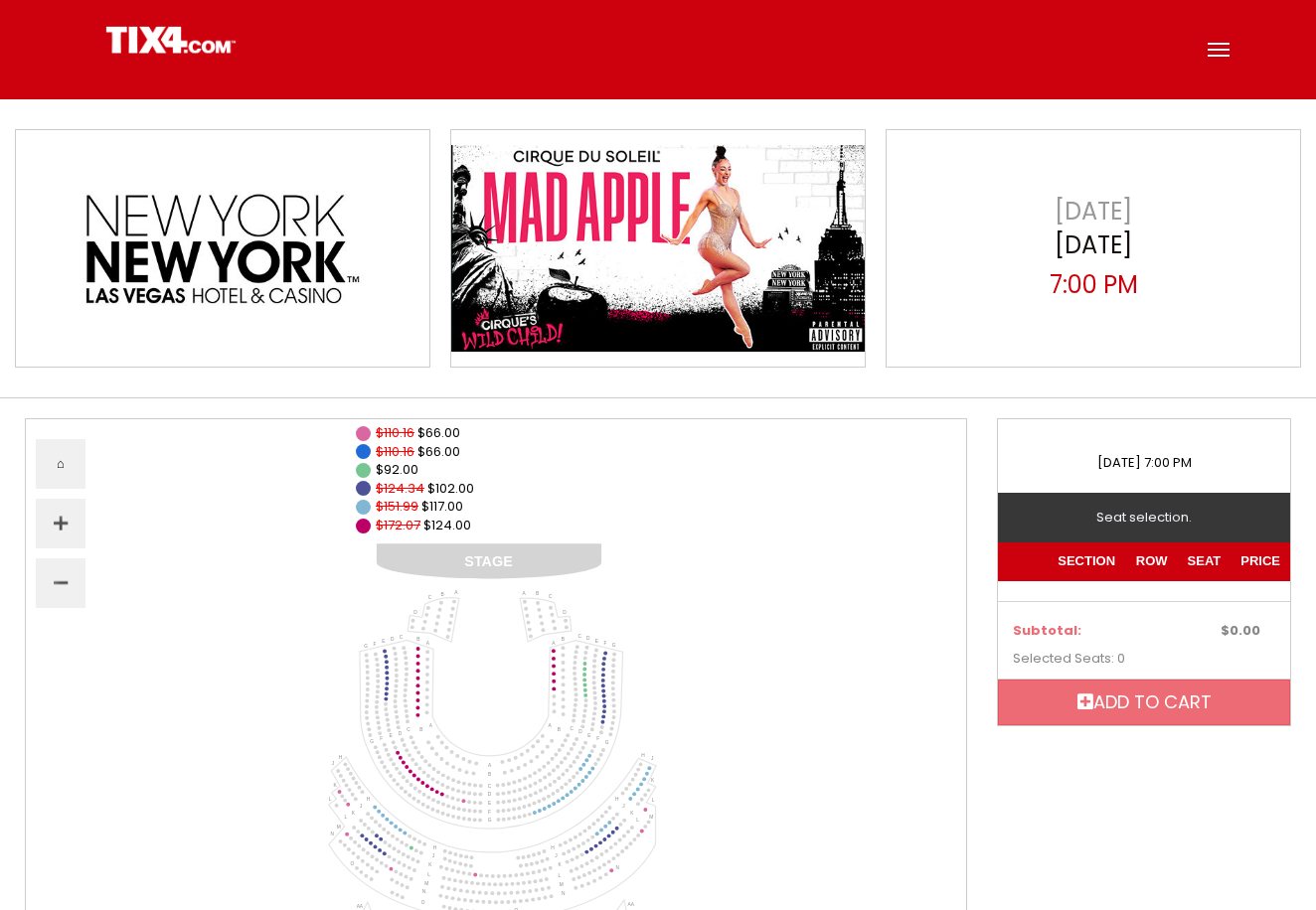 select 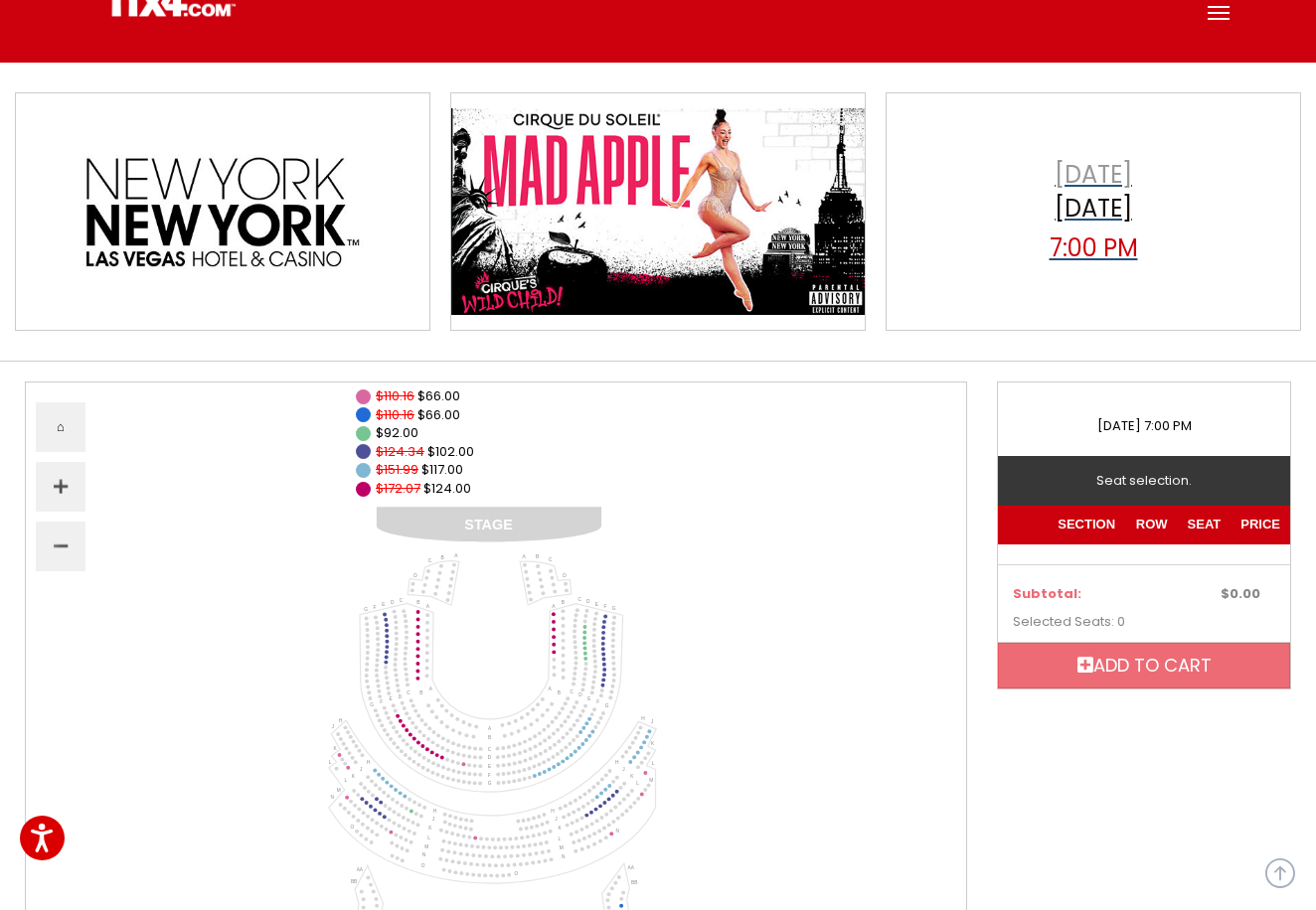 scroll, scrollTop: 0, scrollLeft: 0, axis: both 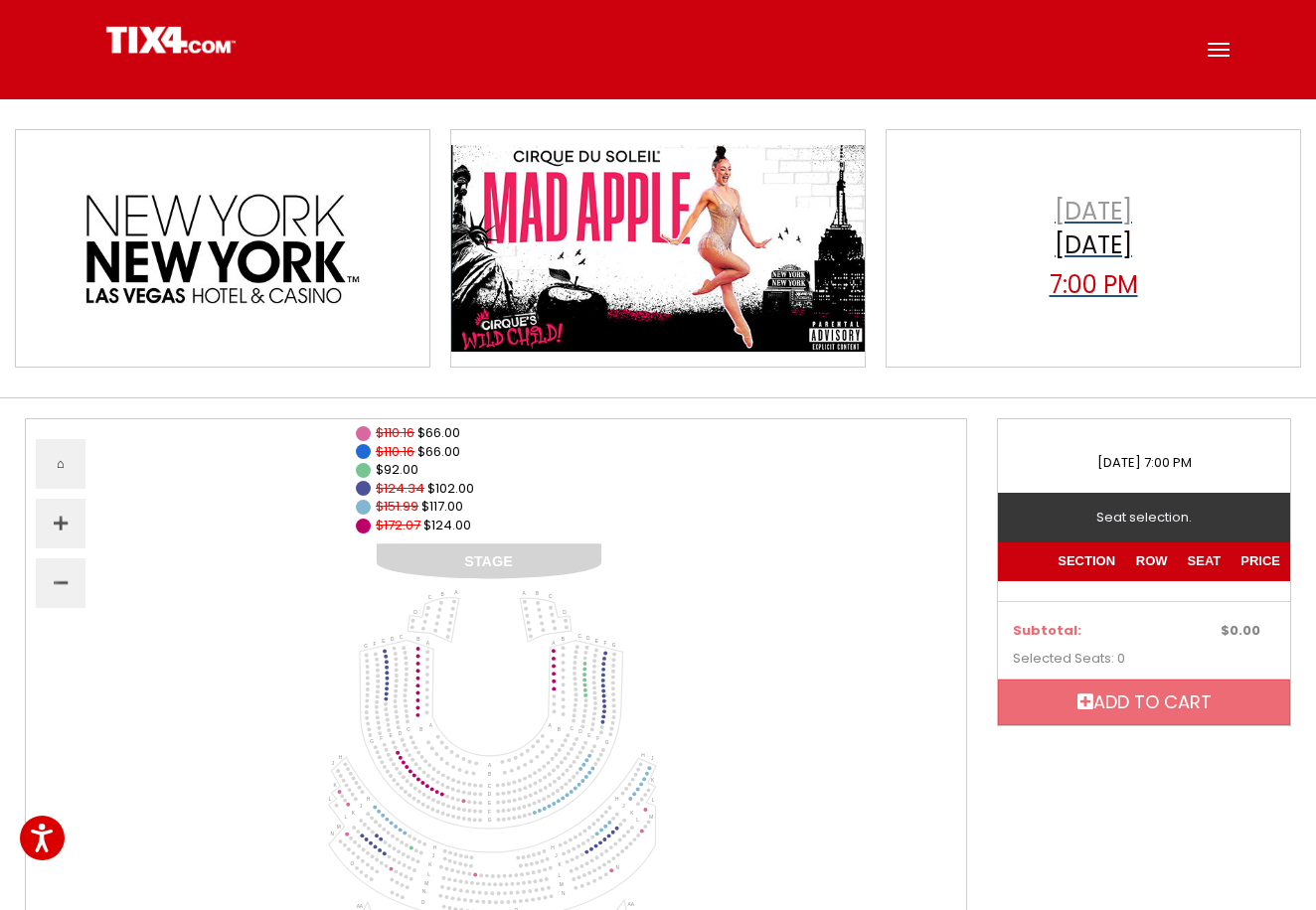 click on "[DATE]" at bounding box center [1093, 247] 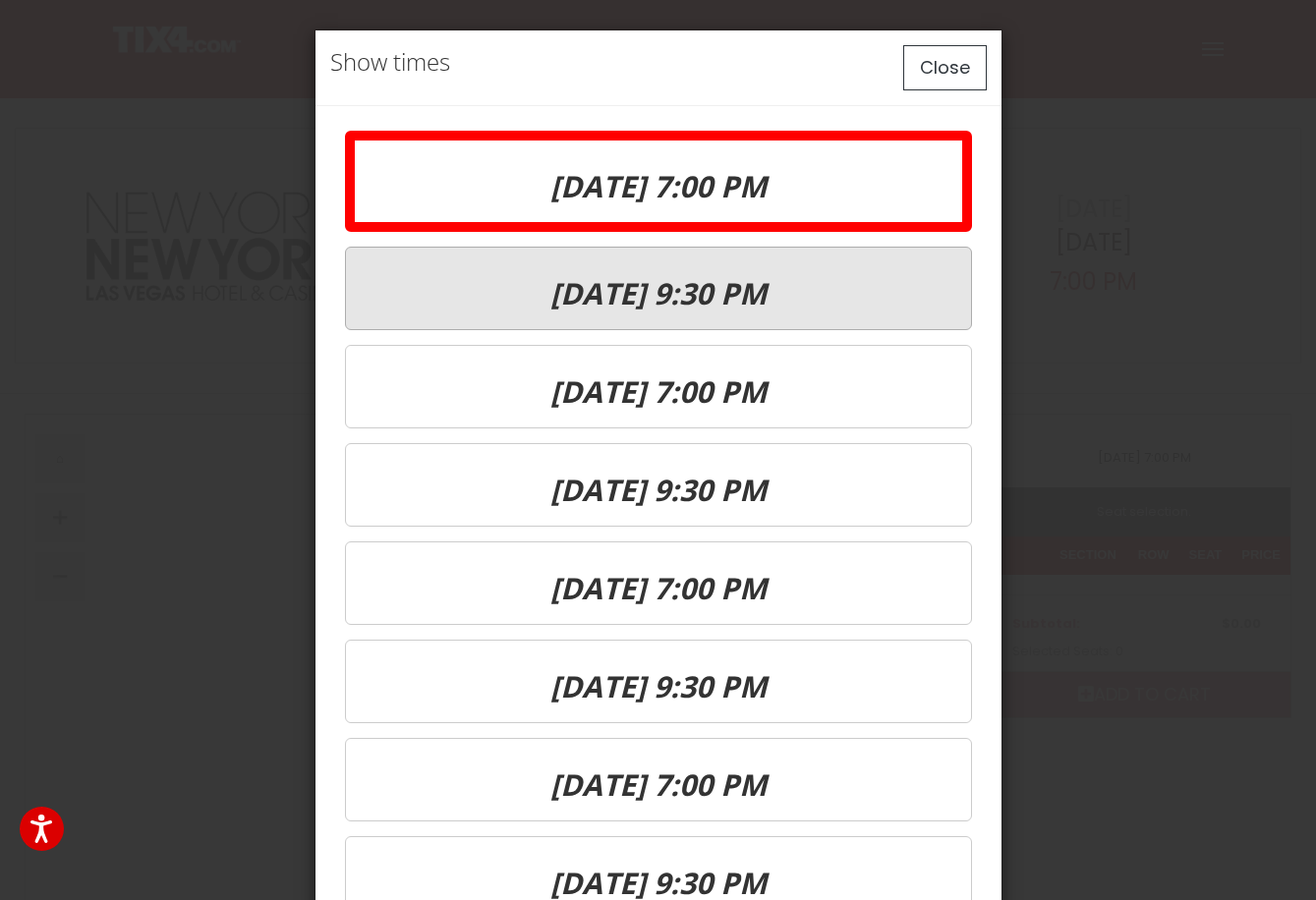click on "[DATE] 9:30 PM" at bounding box center [658, 288] 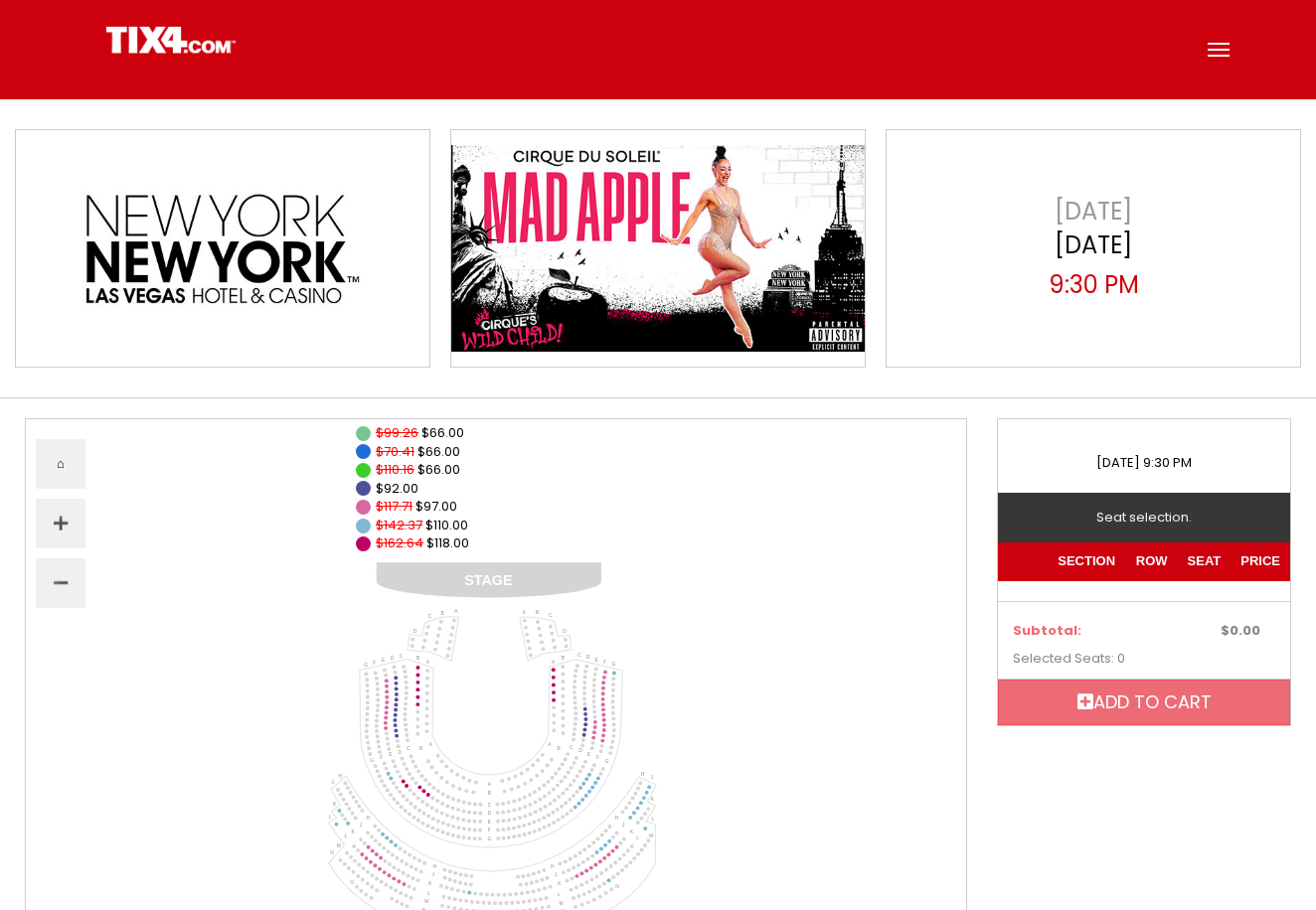 select 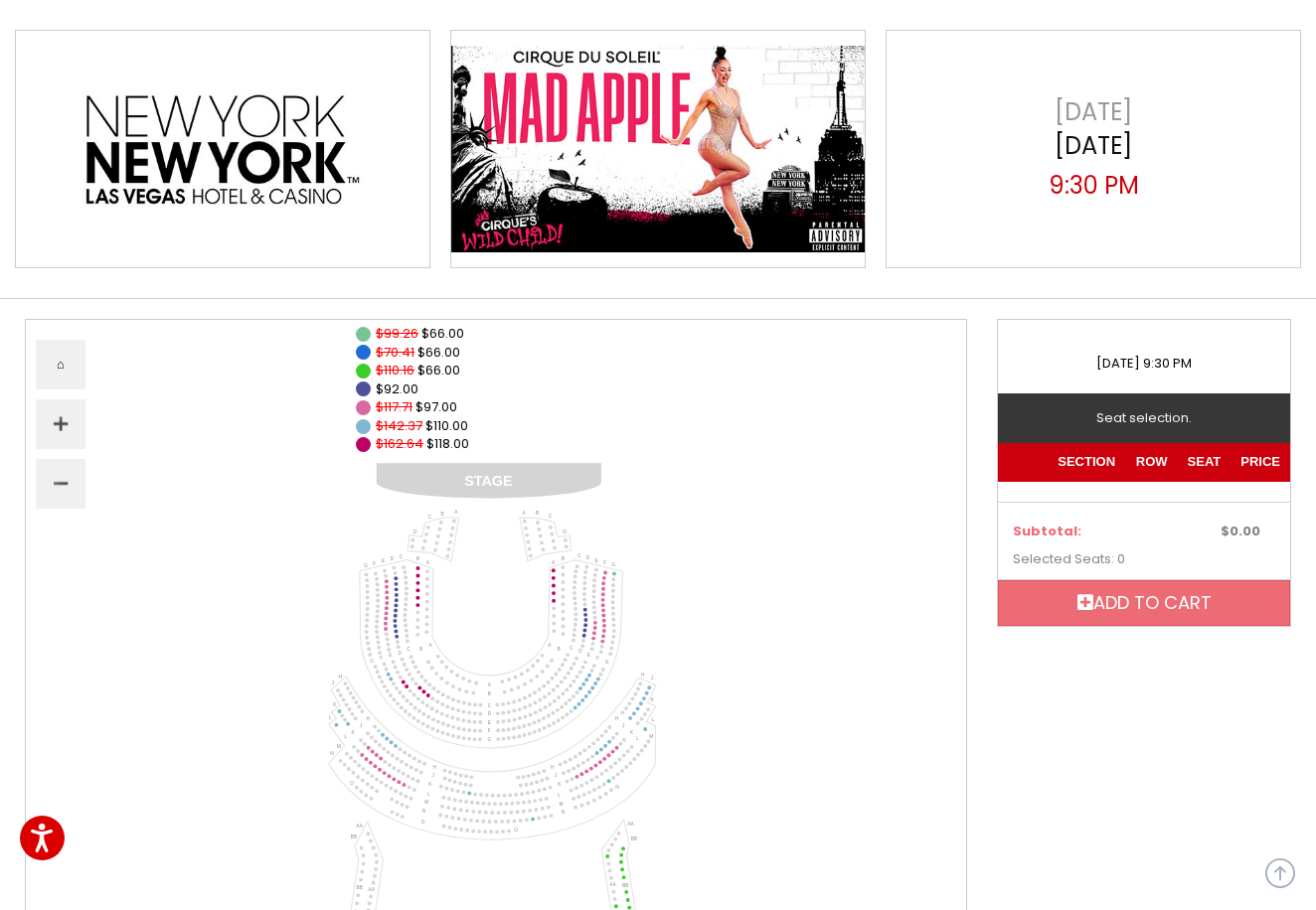 scroll, scrollTop: 0, scrollLeft: 0, axis: both 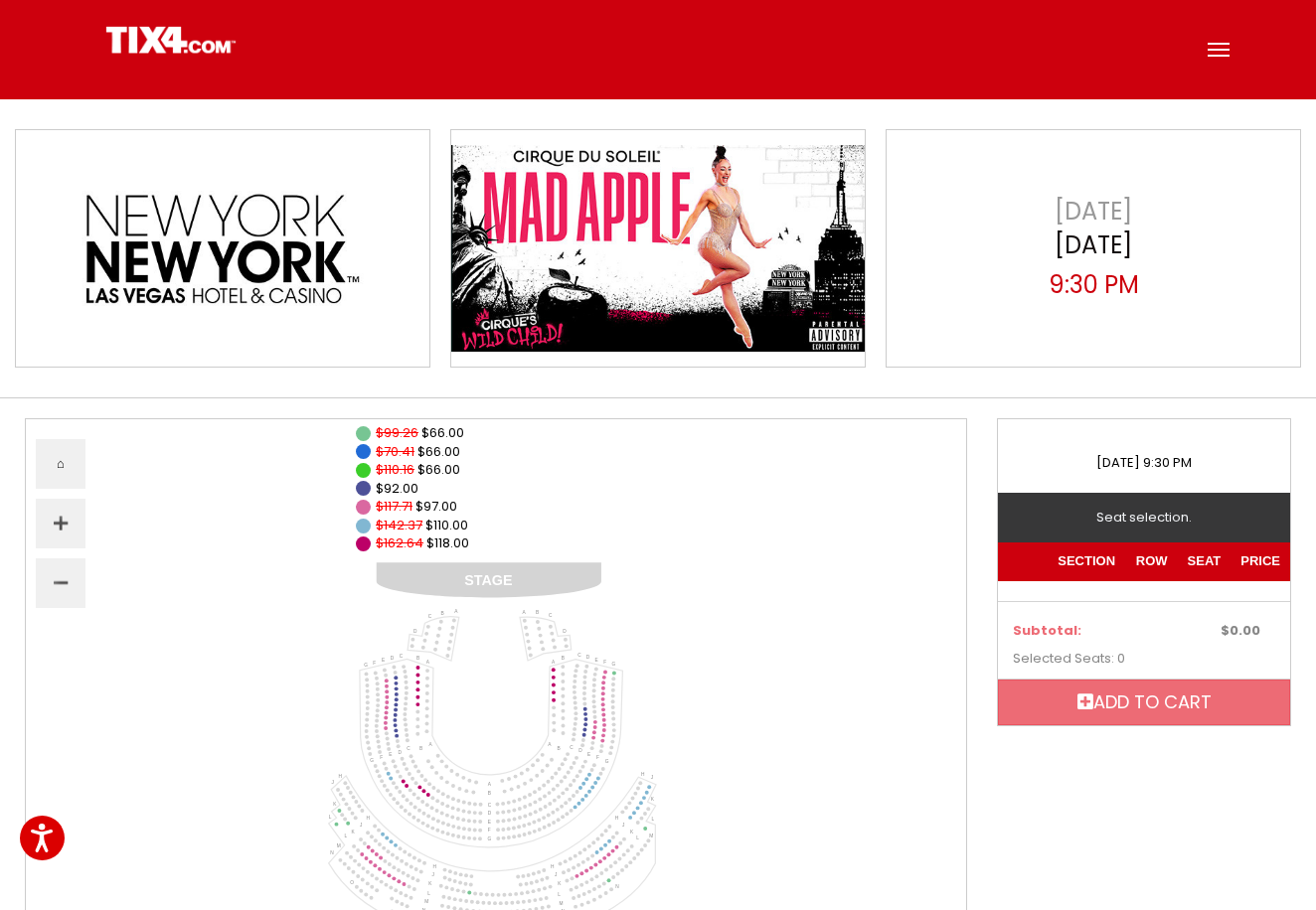 click at bounding box center (1219, 50) 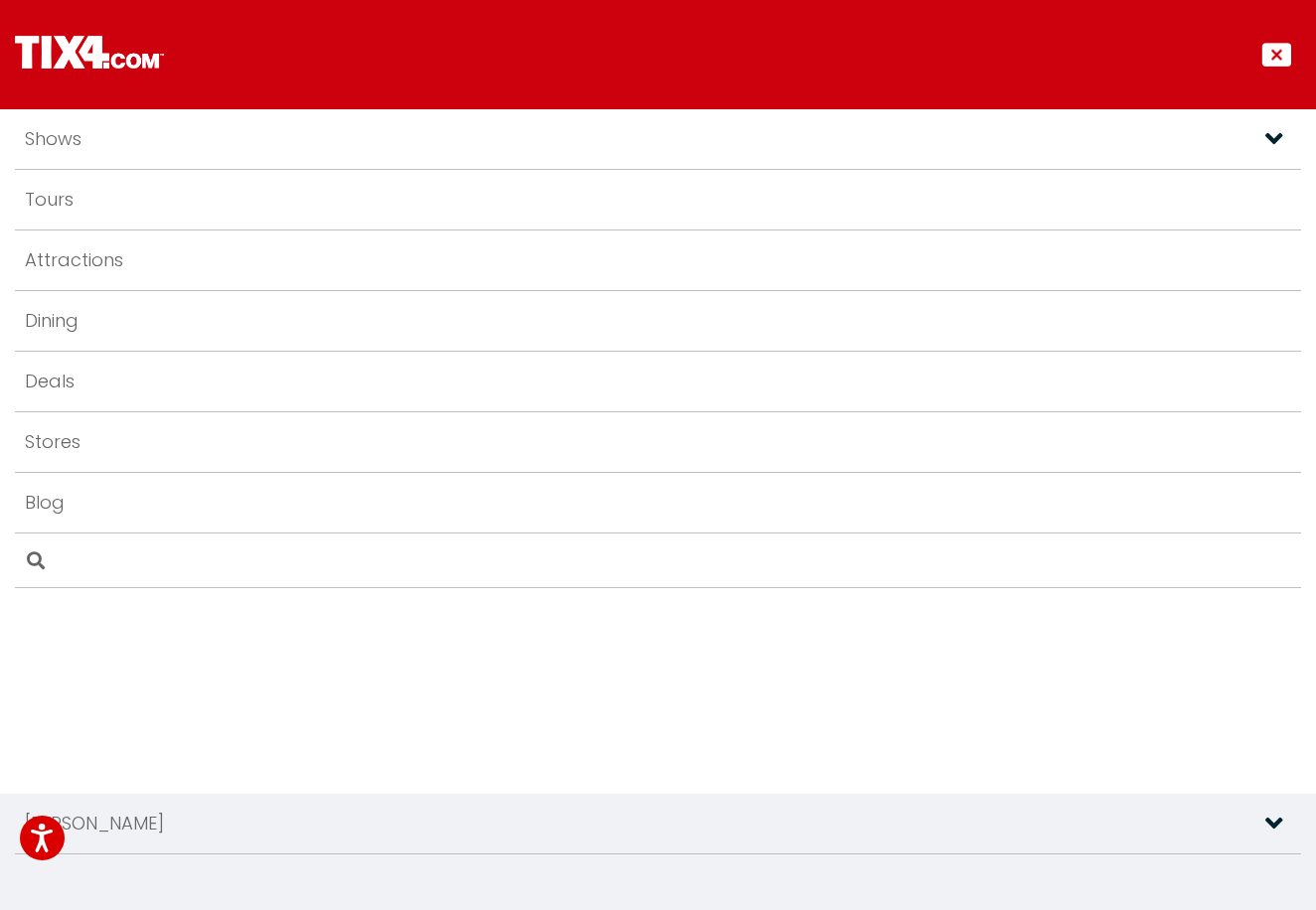 click at bounding box center (1276, 55) 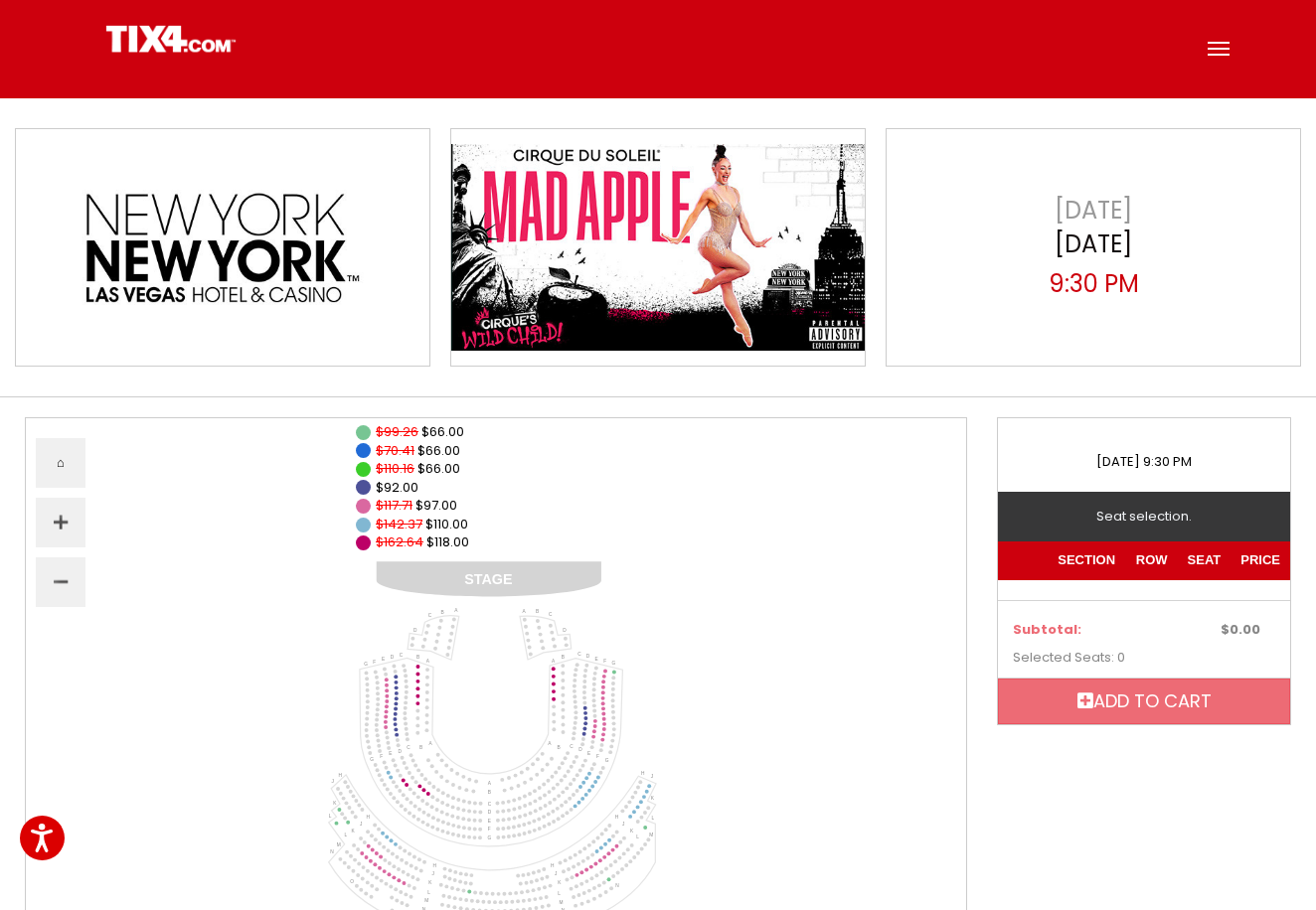 scroll, scrollTop: 0, scrollLeft: 0, axis: both 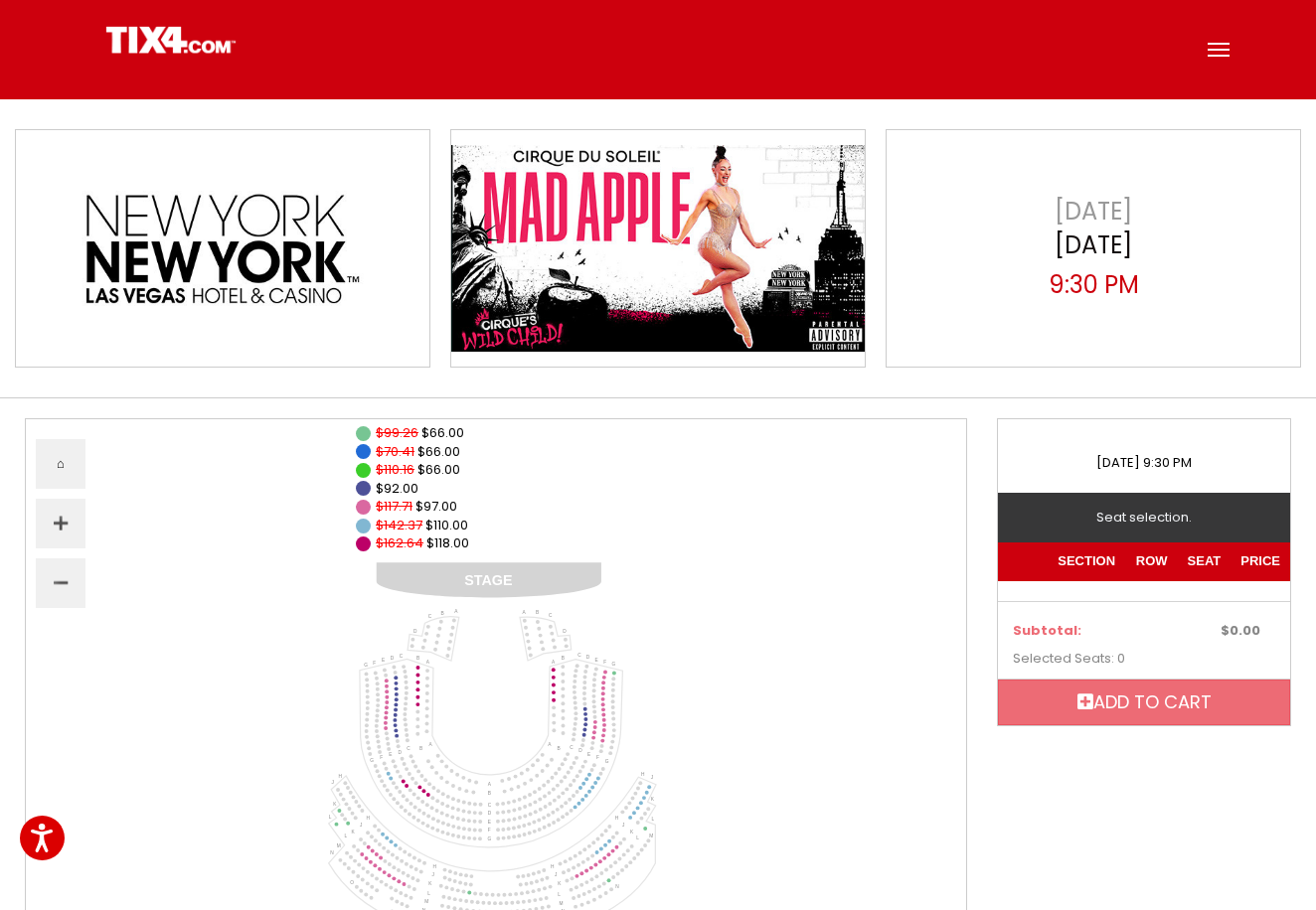 click at bounding box center [1219, 50] 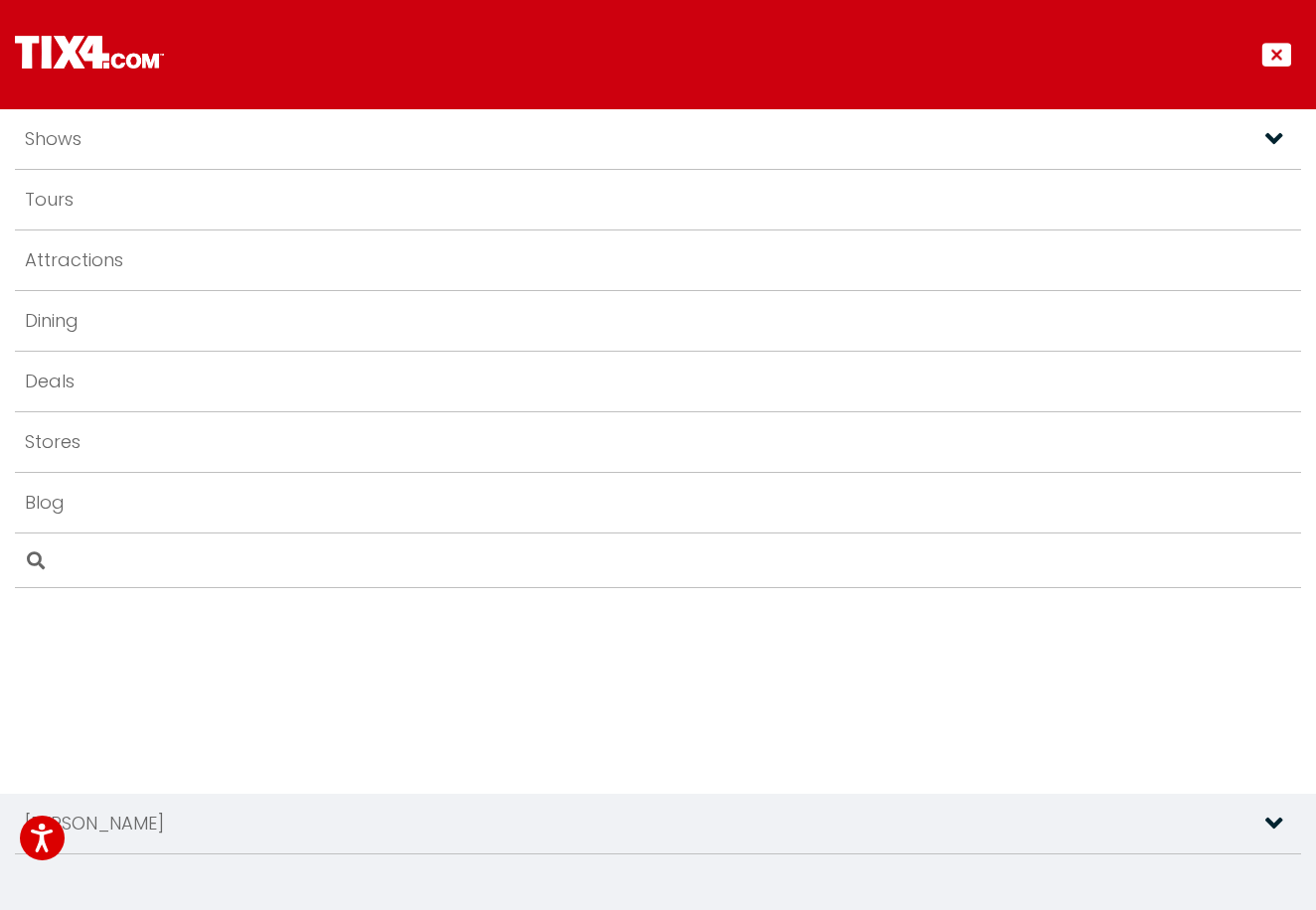 click on "Shows" at bounding box center (658, 139) 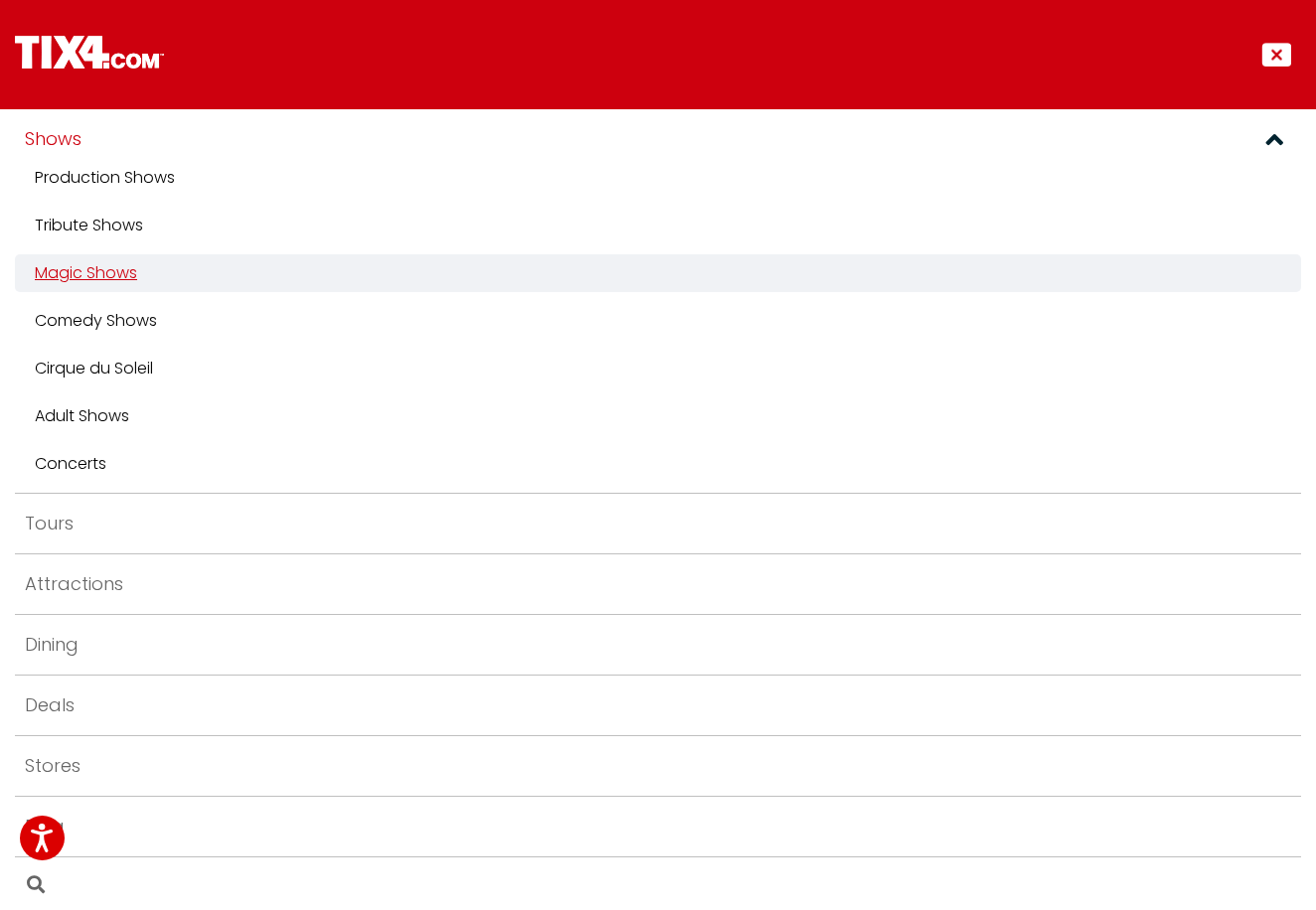 click on "Magic Shows" at bounding box center [85, 273] 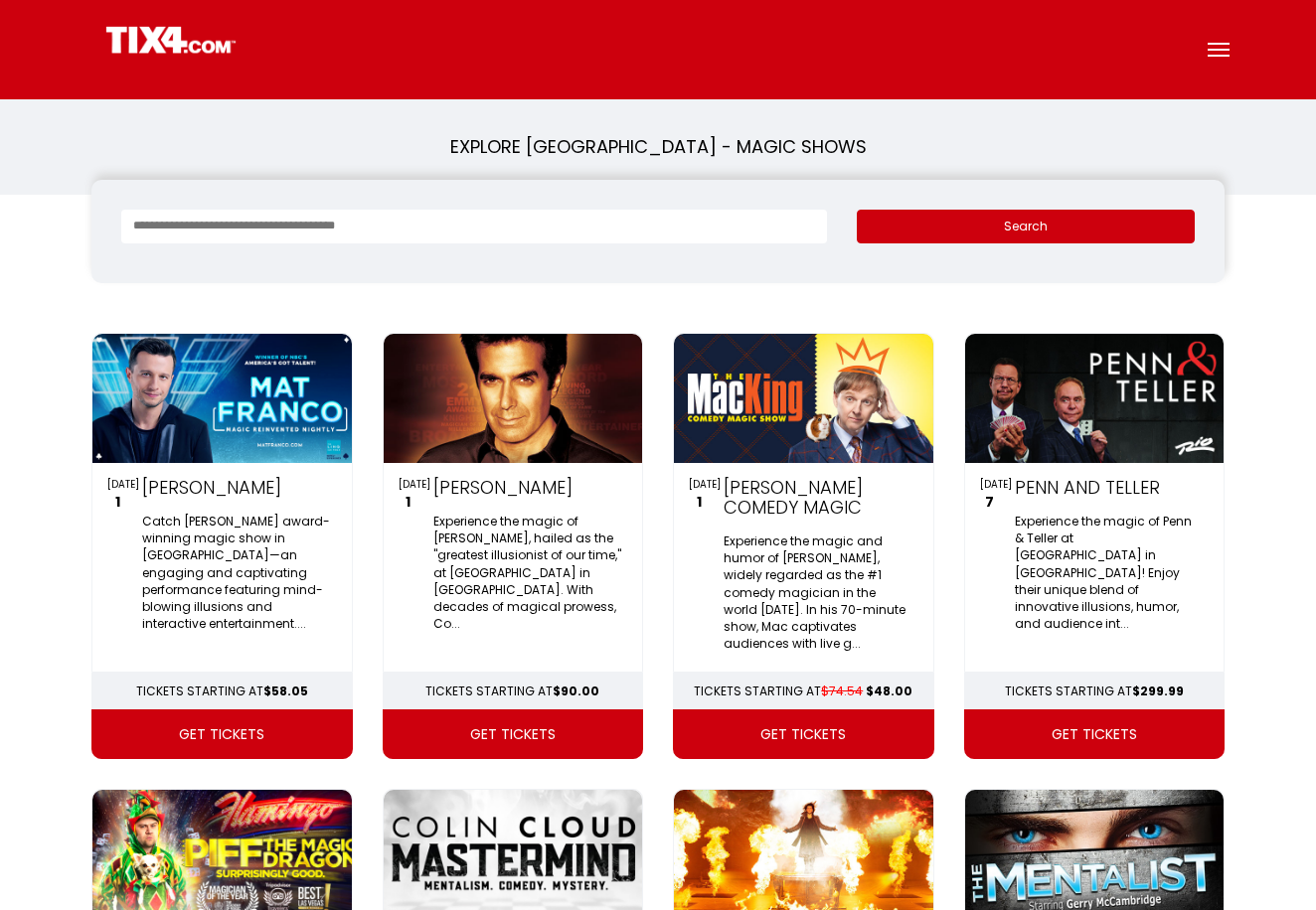 scroll, scrollTop: 0, scrollLeft: 0, axis: both 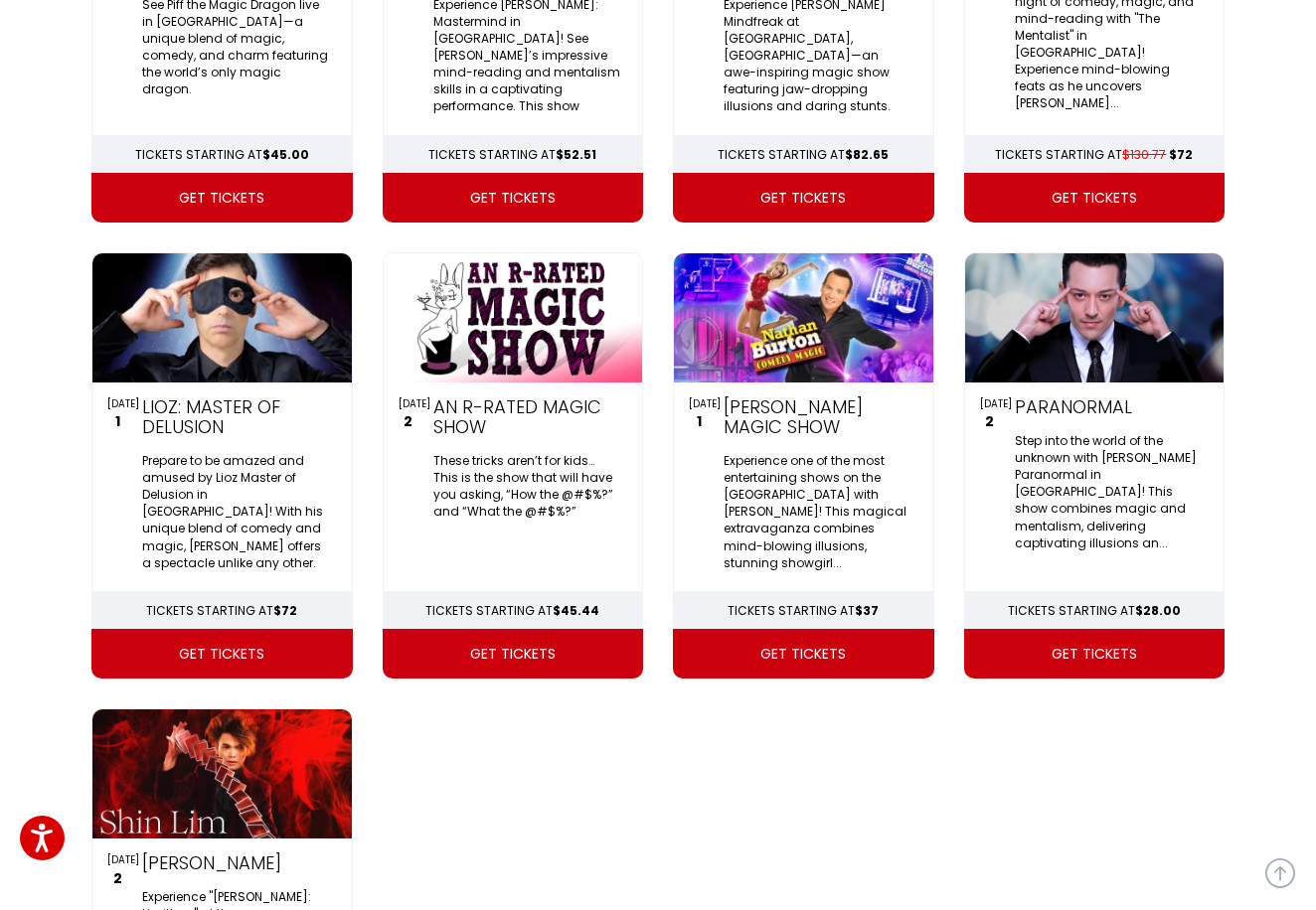 click on "get tickets" at bounding box center [803, 654] 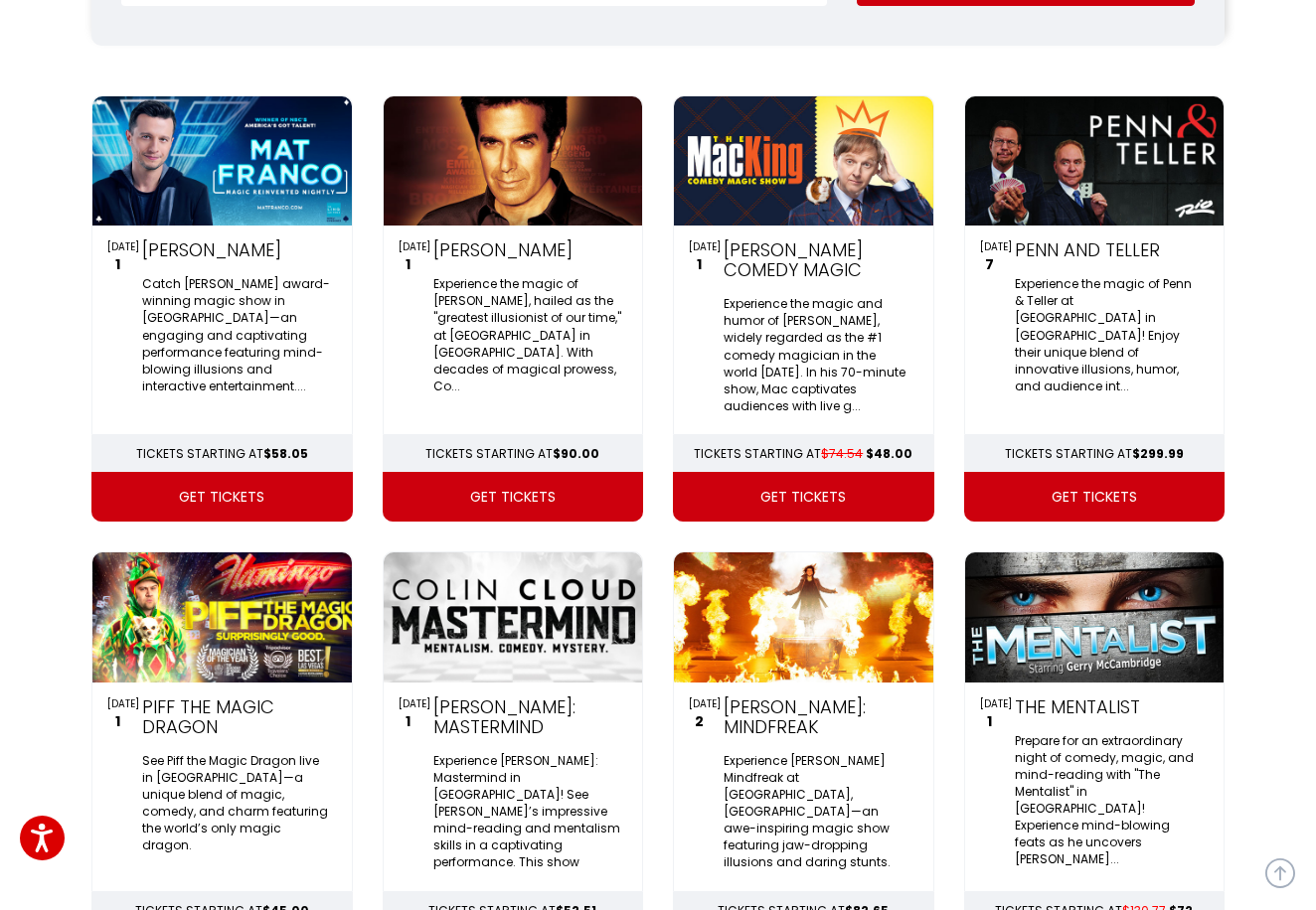 scroll, scrollTop: 199, scrollLeft: 0, axis: vertical 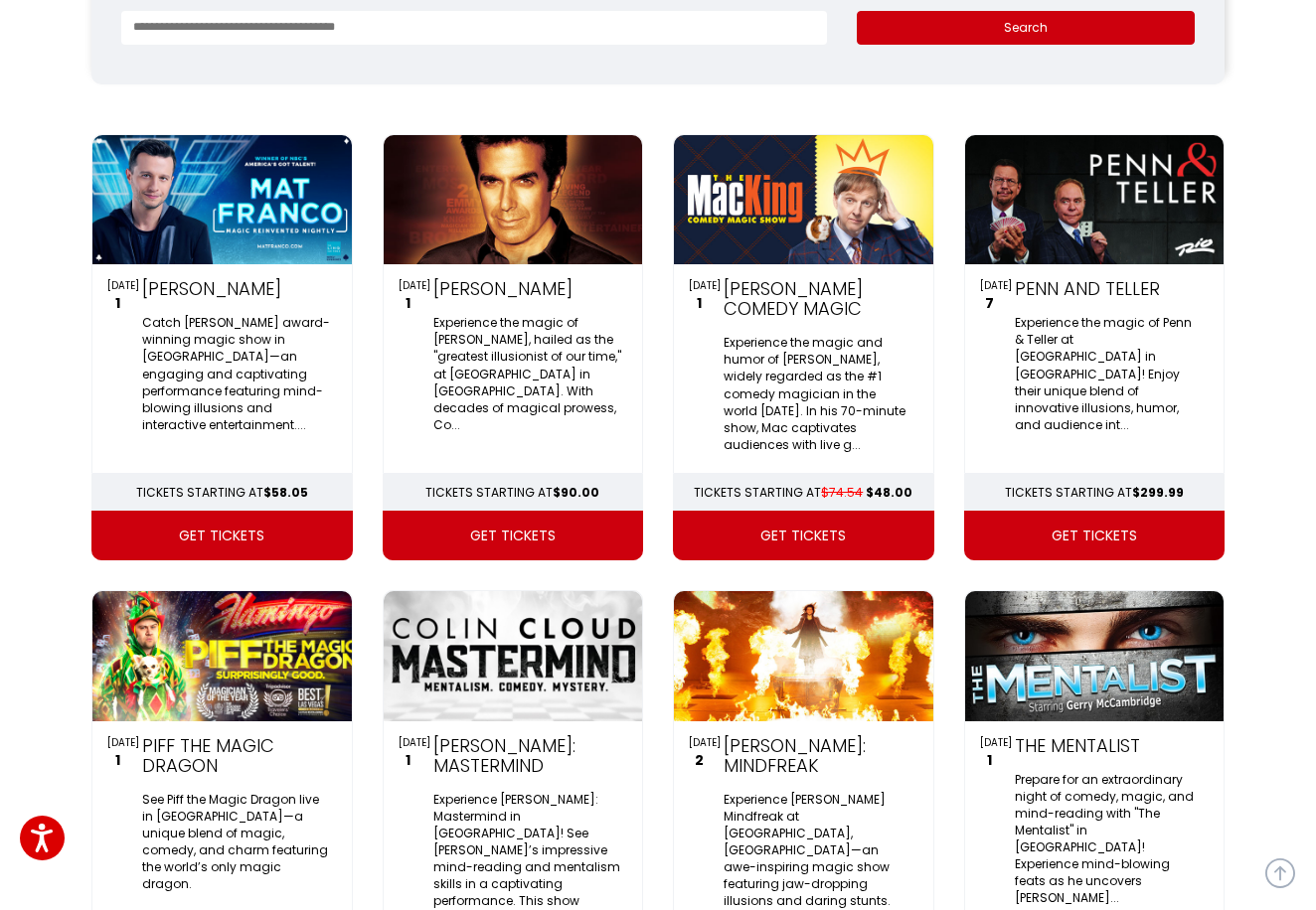 click on "get tickets" at bounding box center [222, 535] 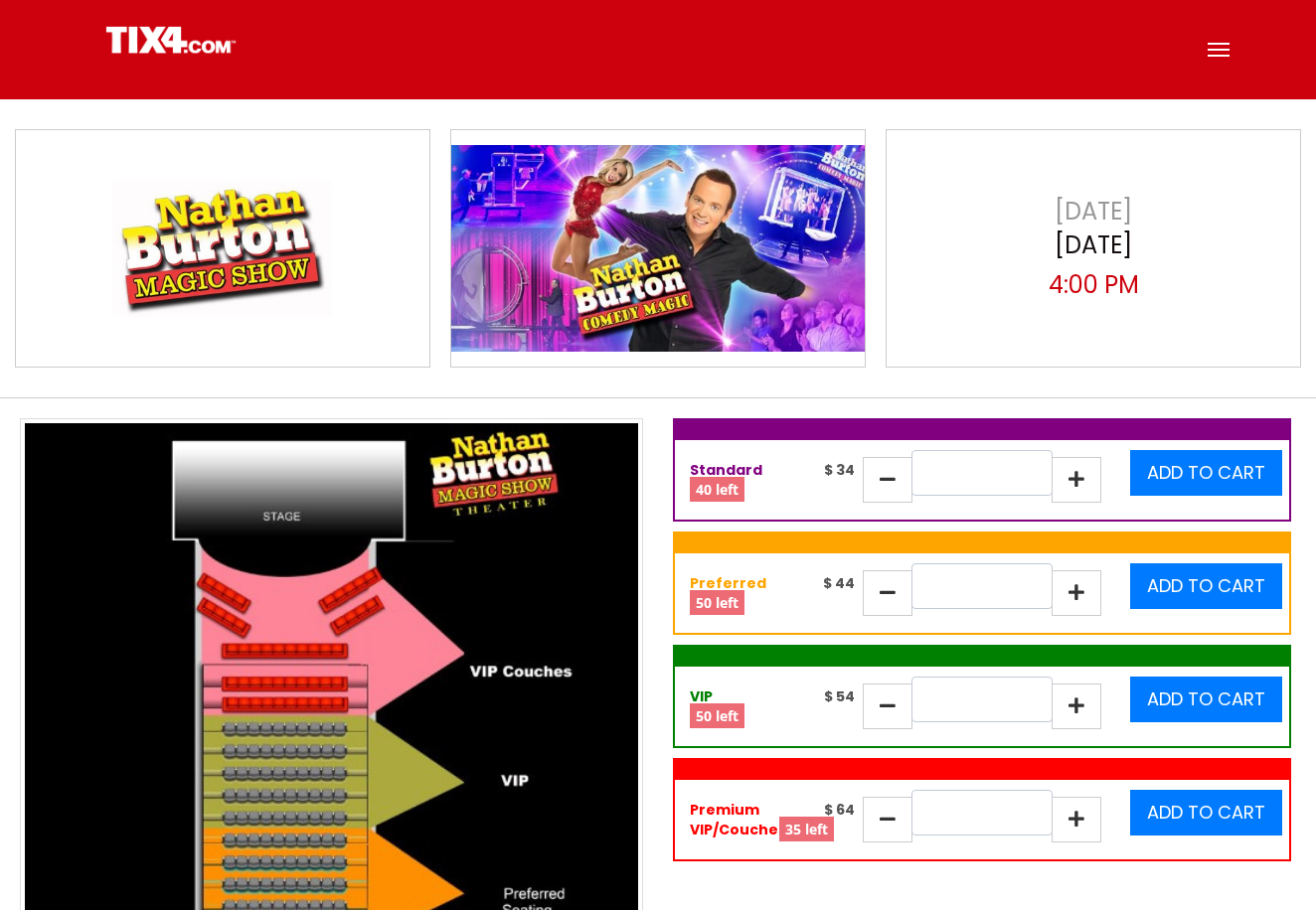 select 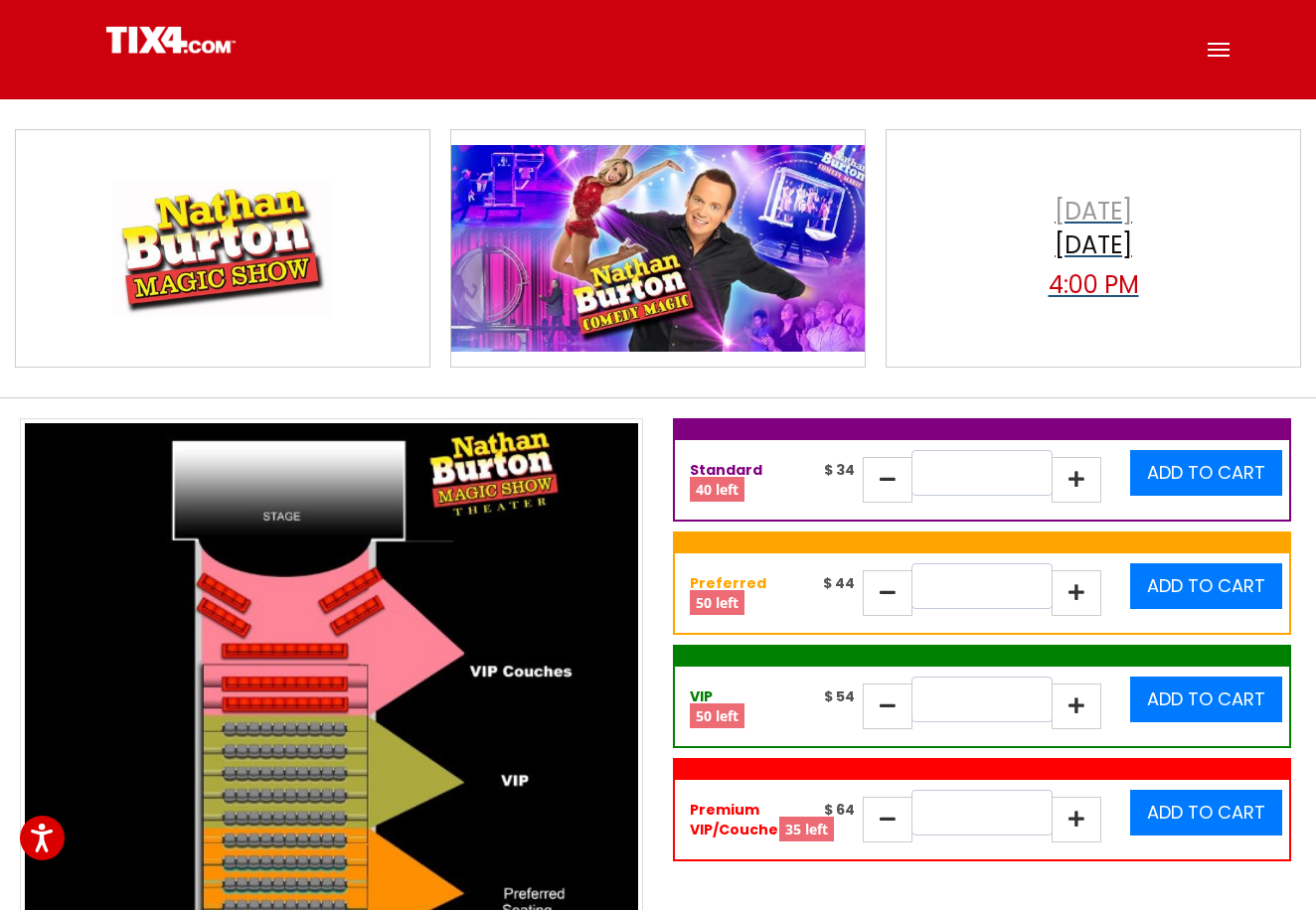 click on "[DATE]" at bounding box center (1093, 212) 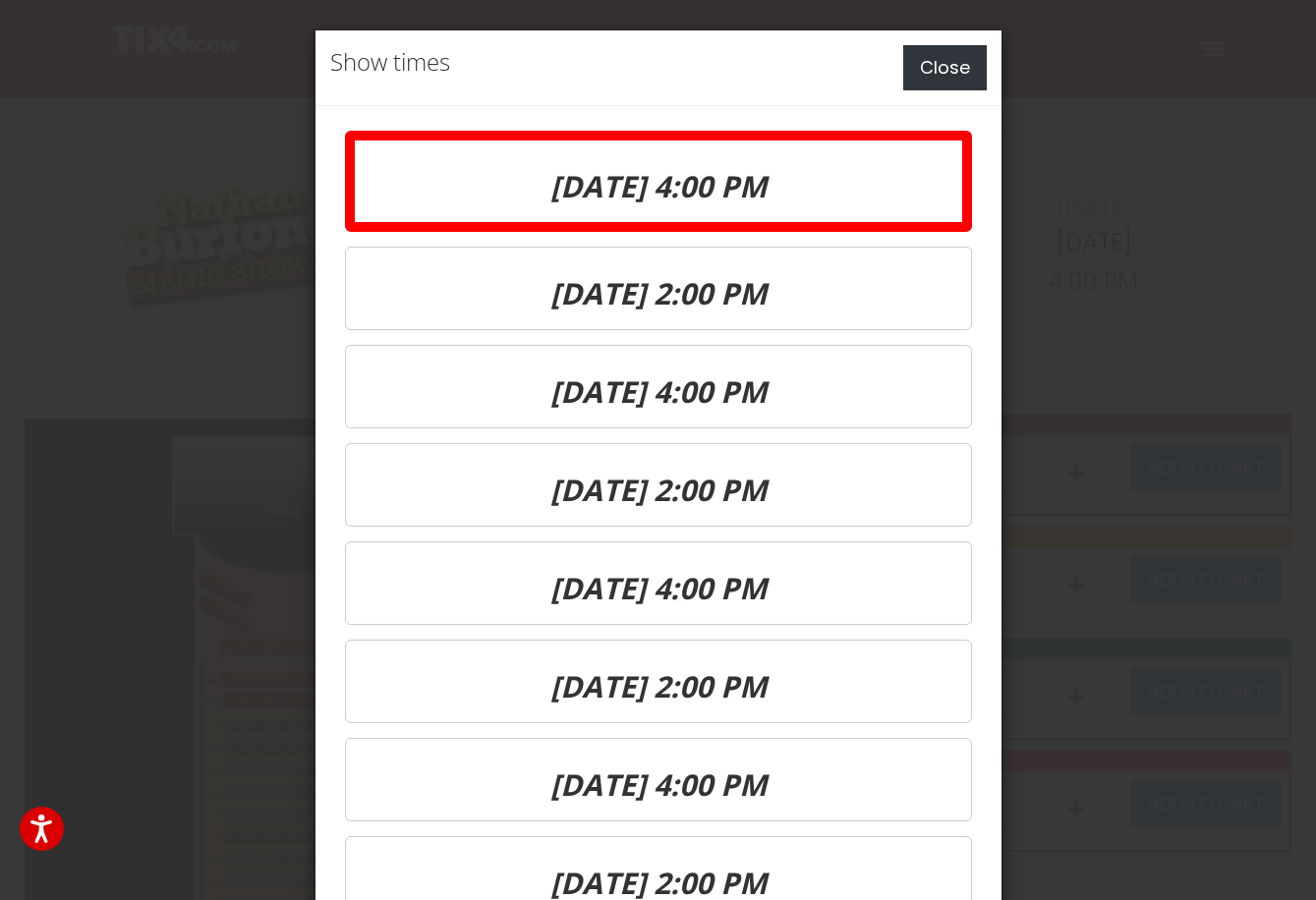 click on "Close" at bounding box center [944, 68] 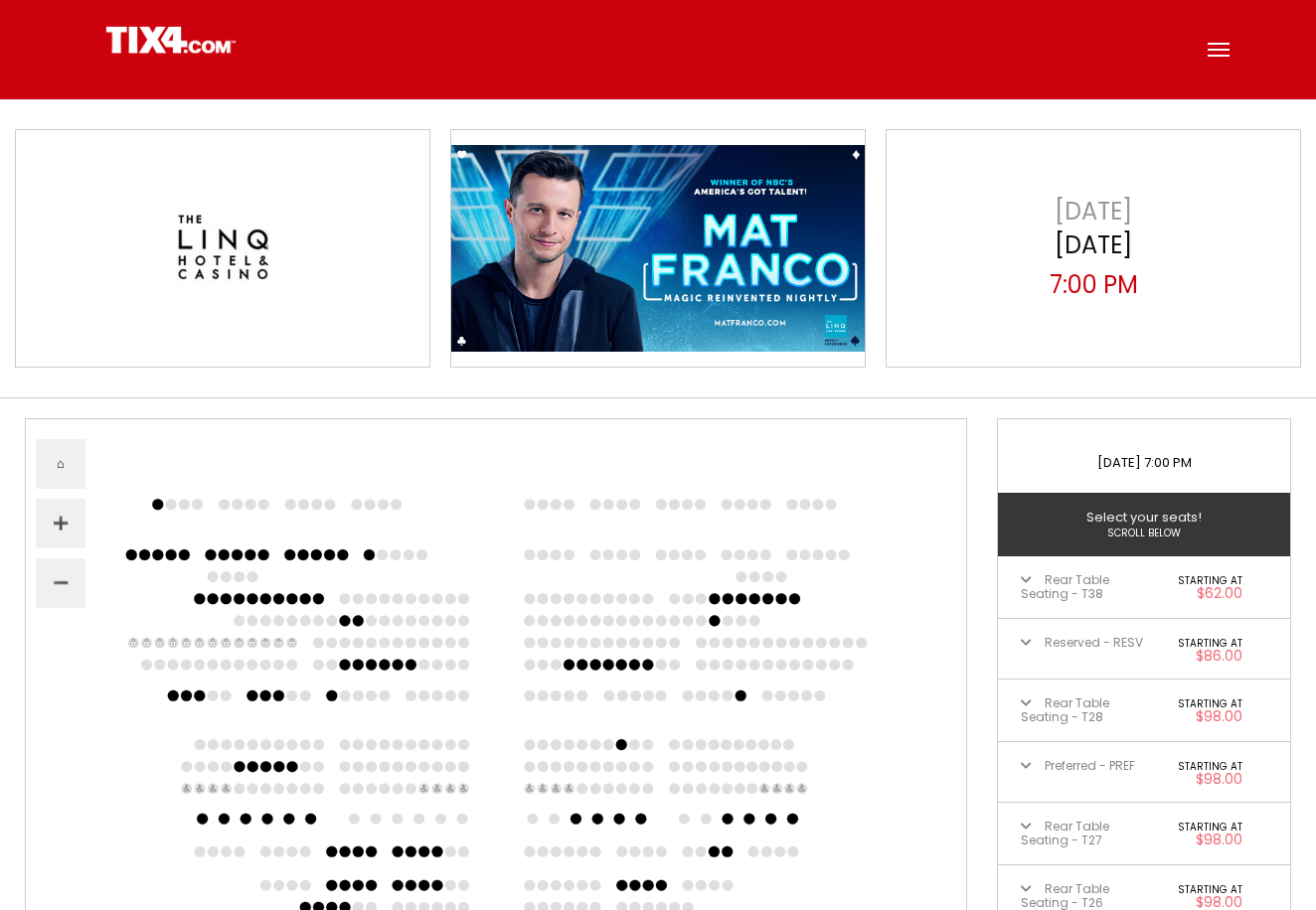 select 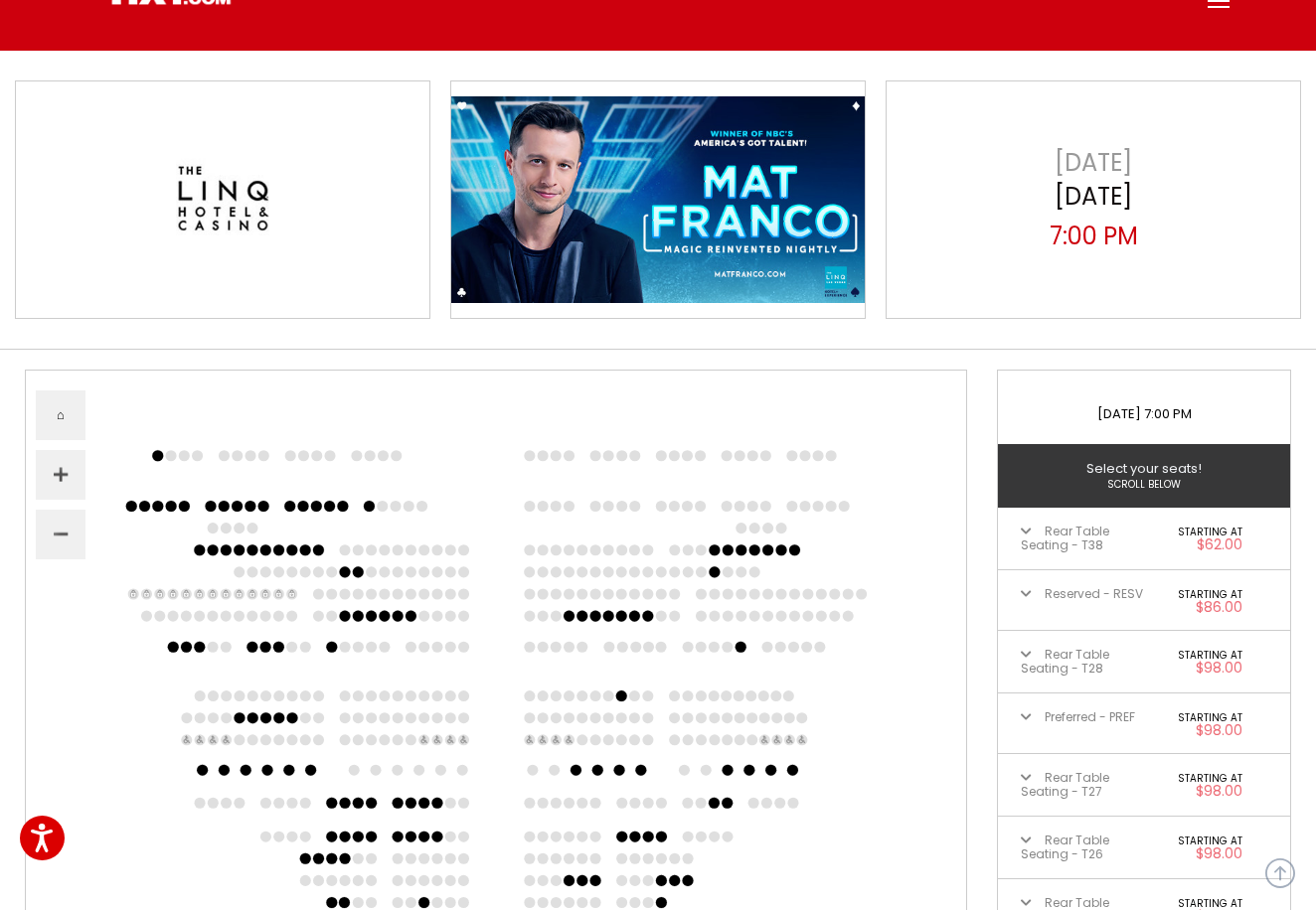 scroll, scrollTop: 0, scrollLeft: 0, axis: both 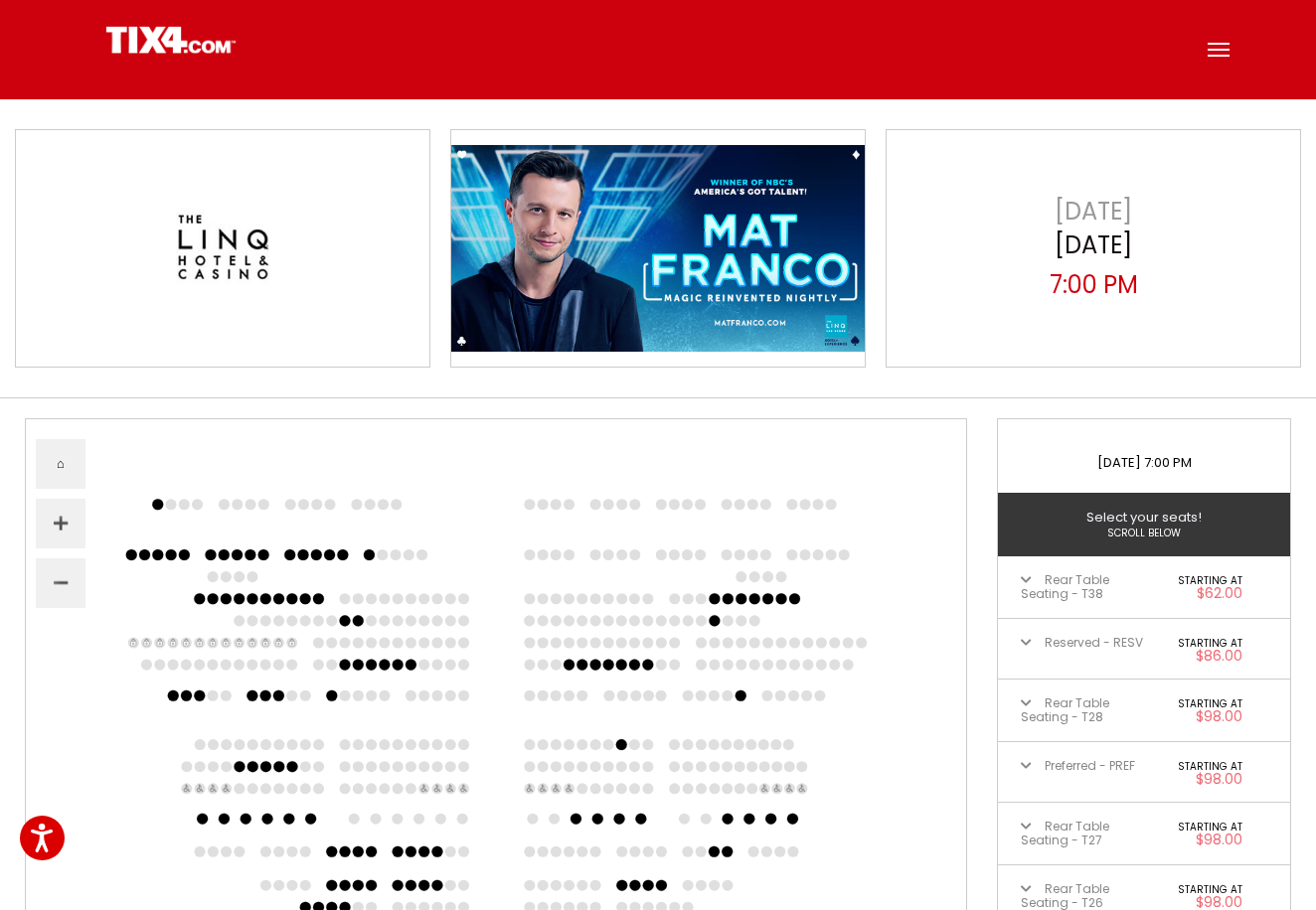 click at bounding box center [1219, 50] 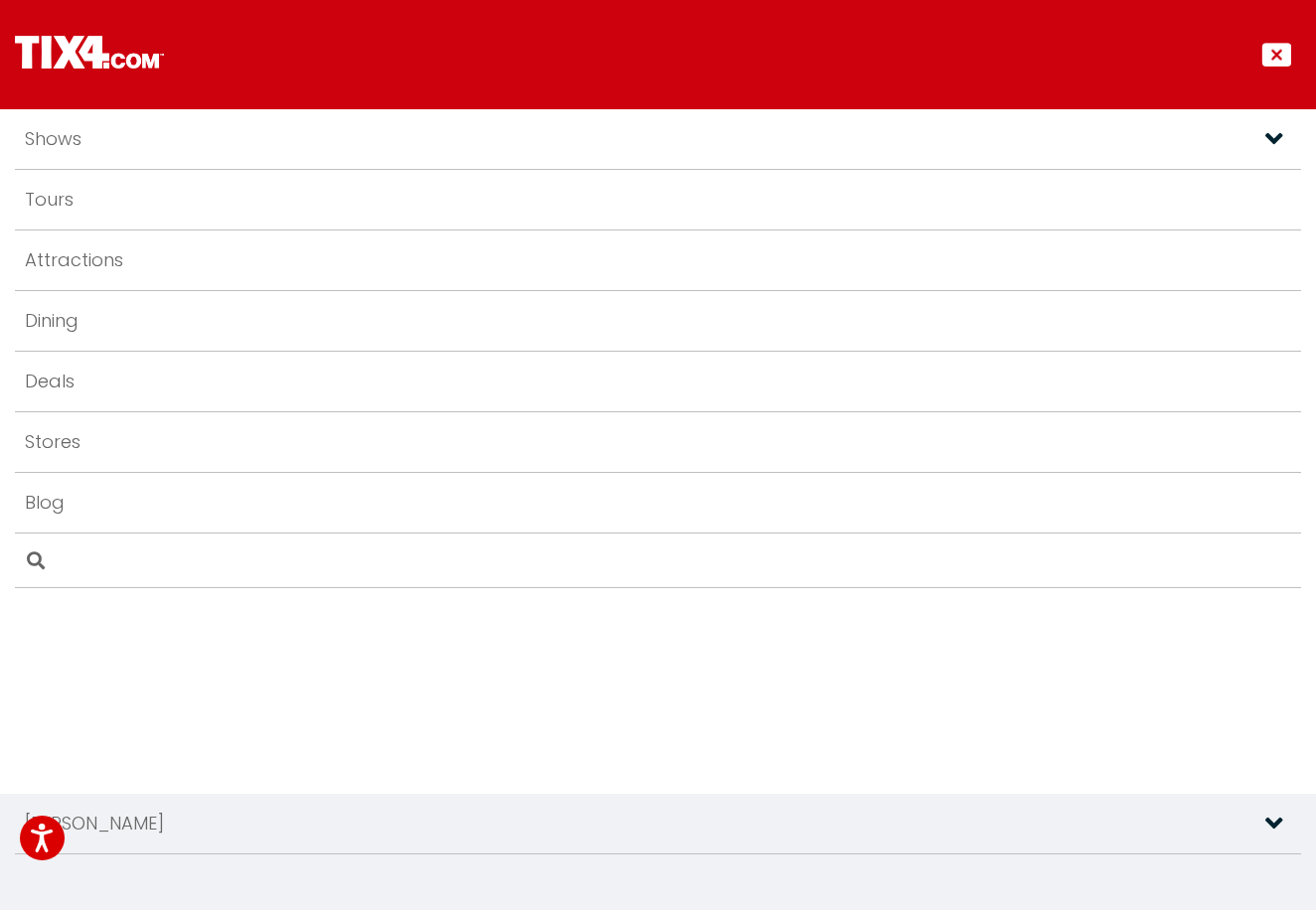 click on "Shows" at bounding box center (53, 139) 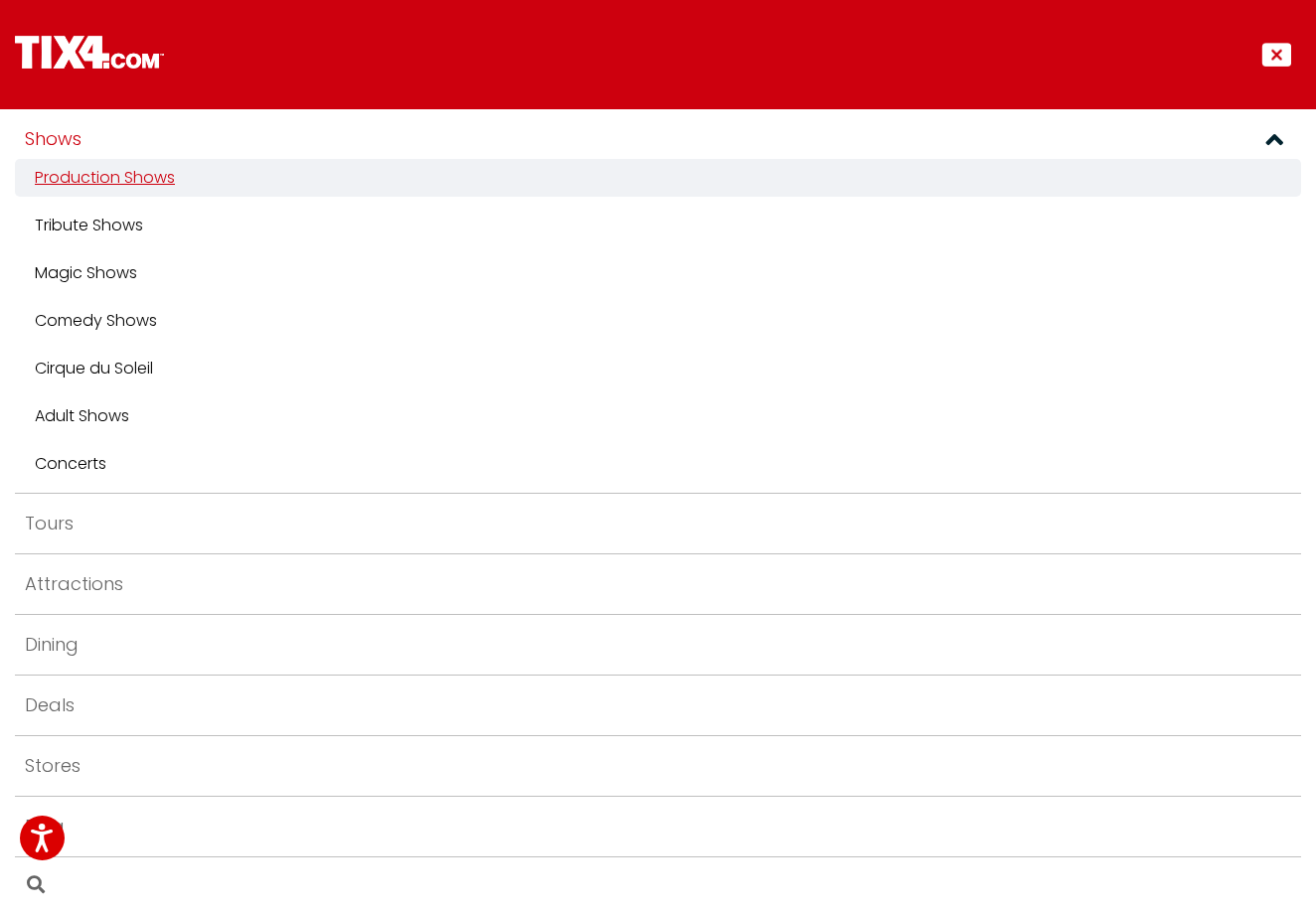 click on "Production Shows" at bounding box center [104, 178] 